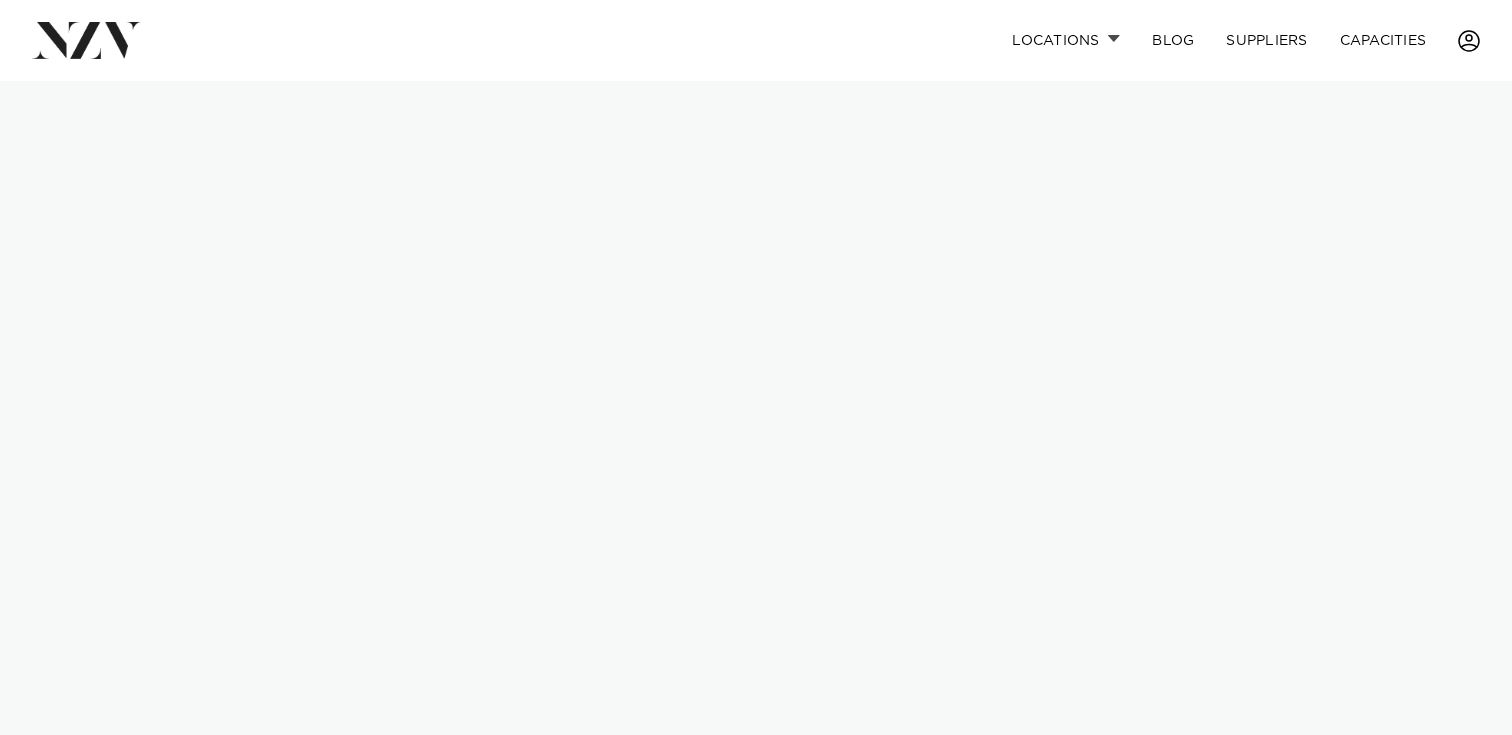 scroll, scrollTop: 0, scrollLeft: 0, axis: both 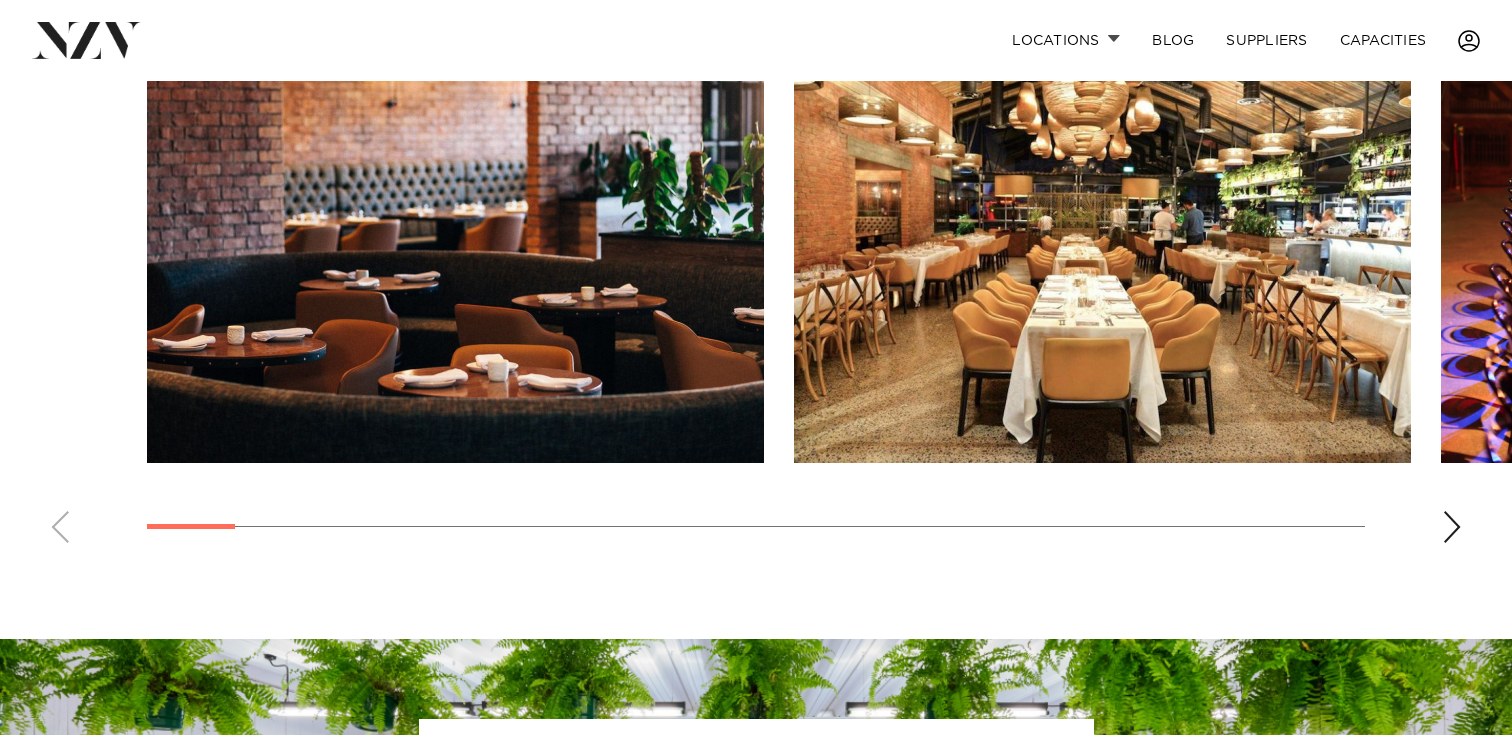 click at bounding box center (1452, 527) 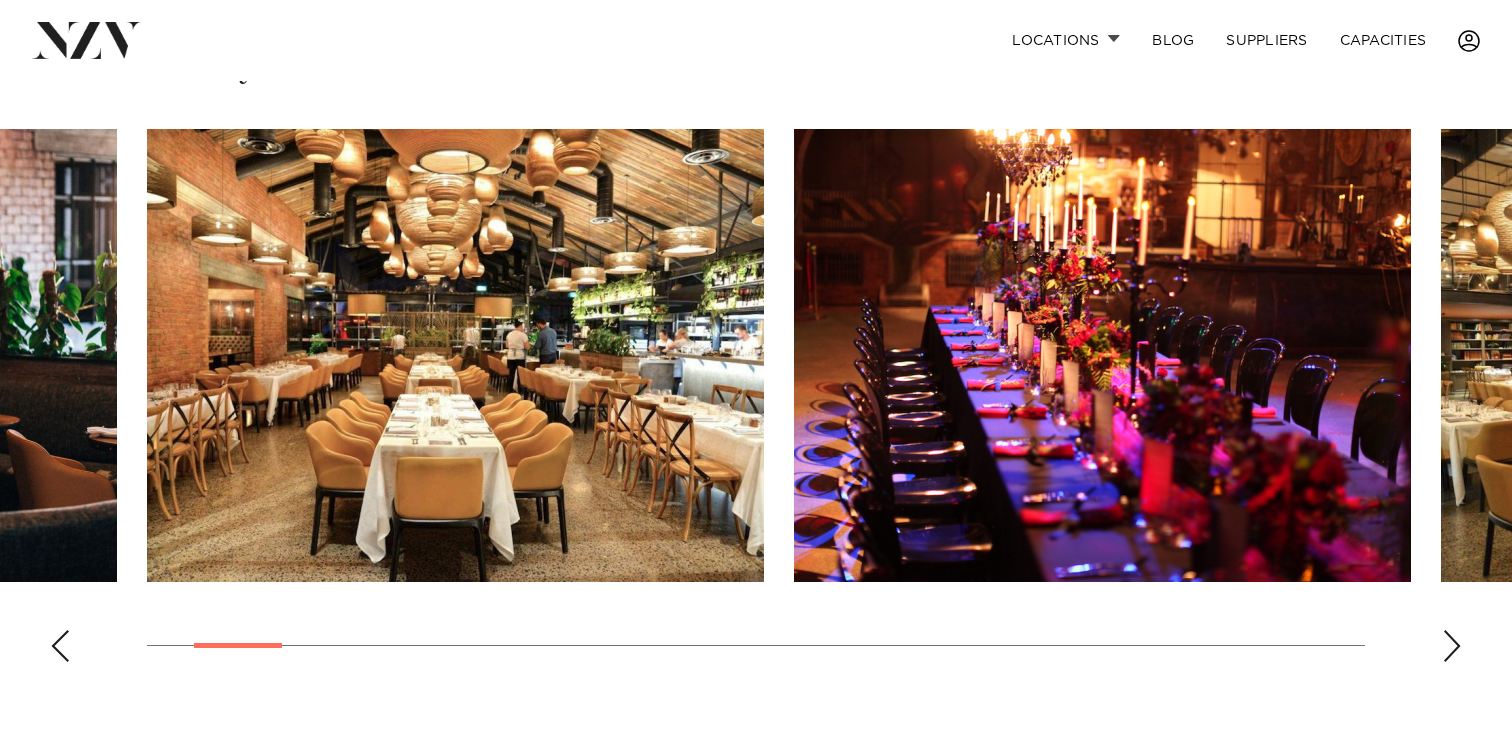 scroll, scrollTop: 1398, scrollLeft: 0, axis: vertical 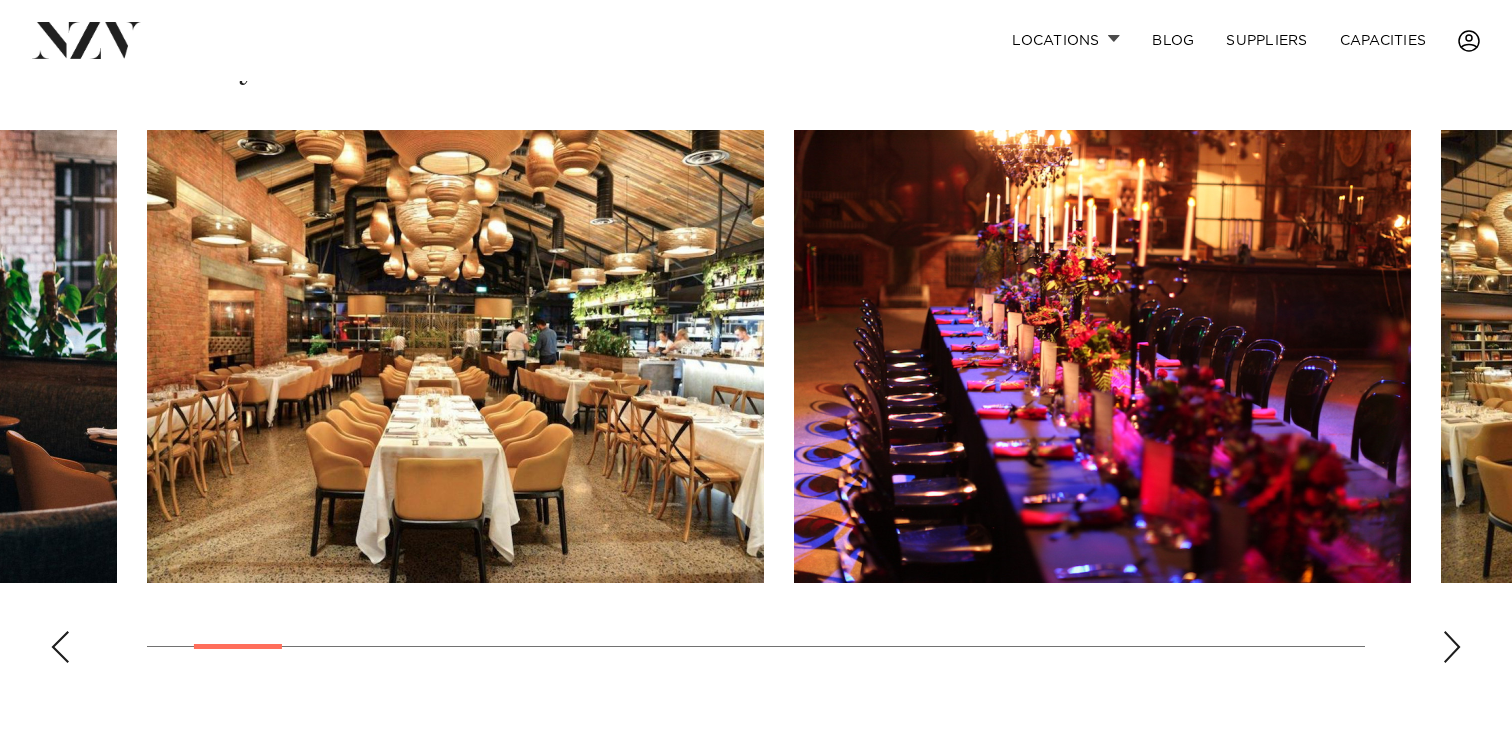 click at bounding box center (1452, 647) 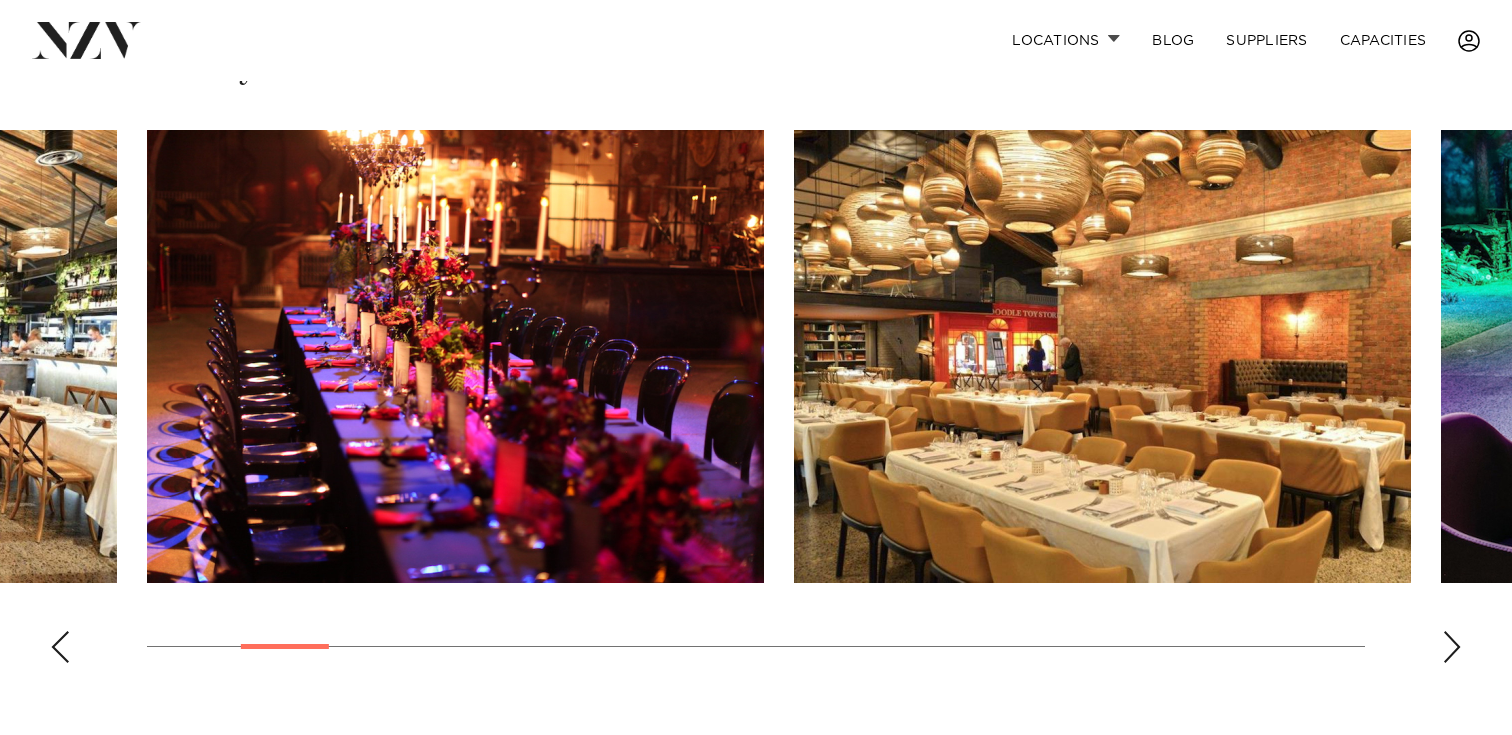 click at bounding box center (1452, 647) 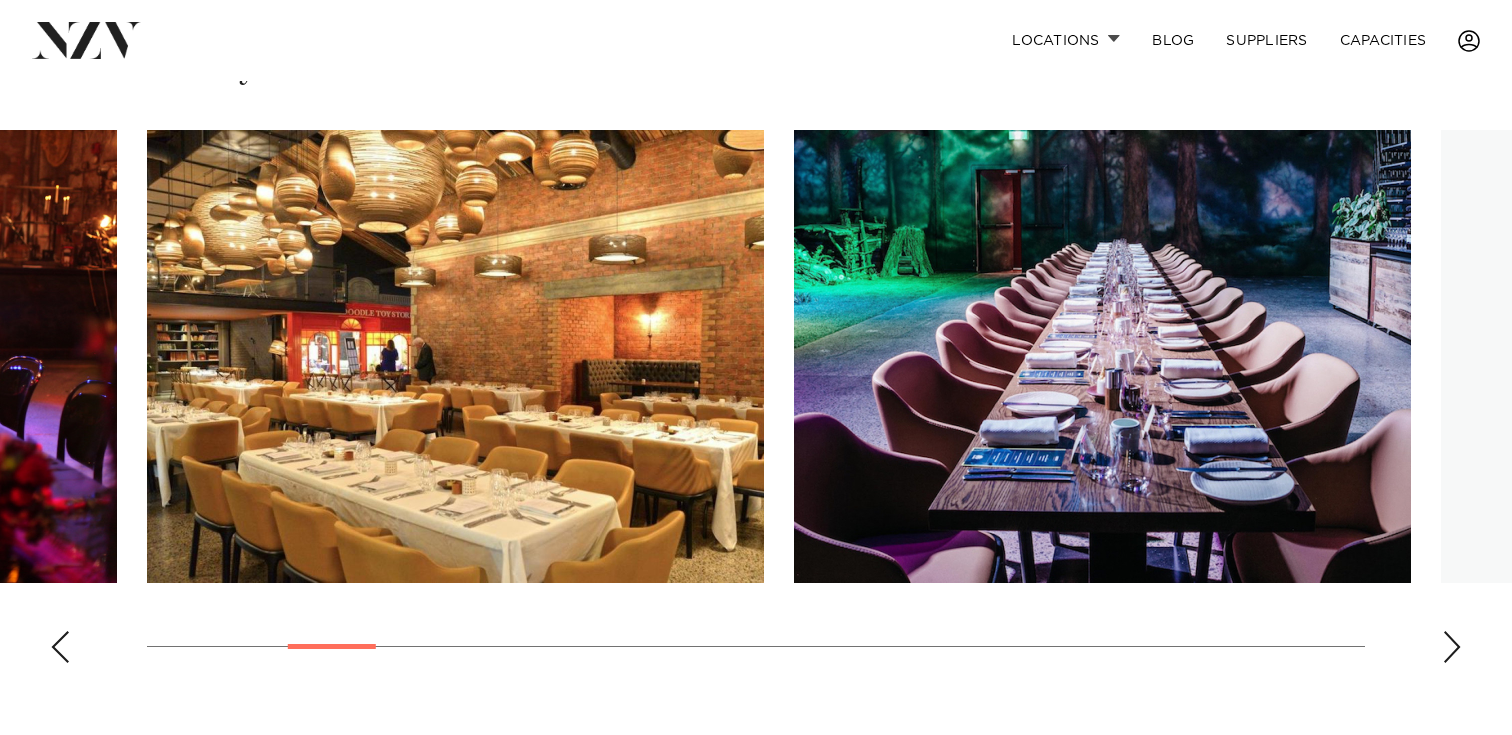 click at bounding box center (1452, 647) 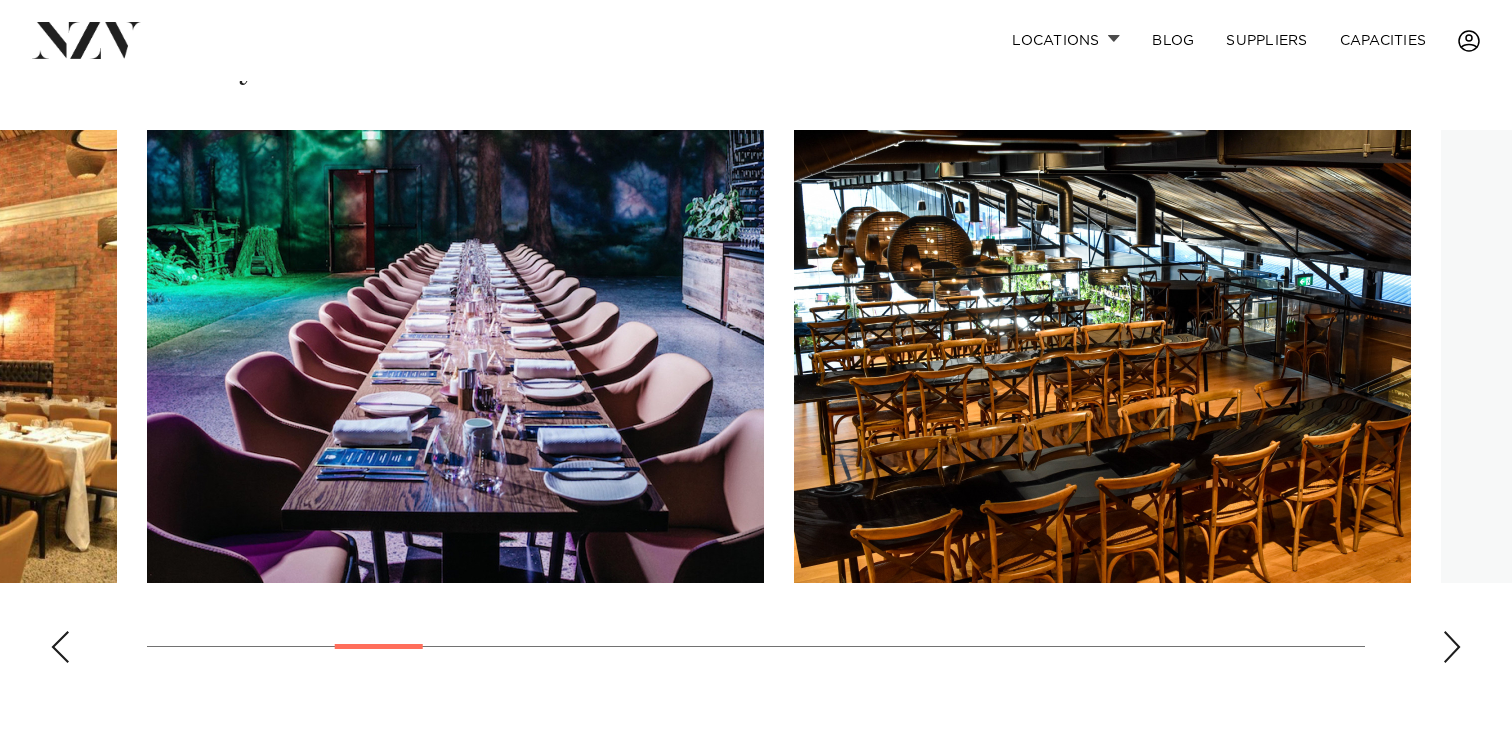 click at bounding box center [1452, 647] 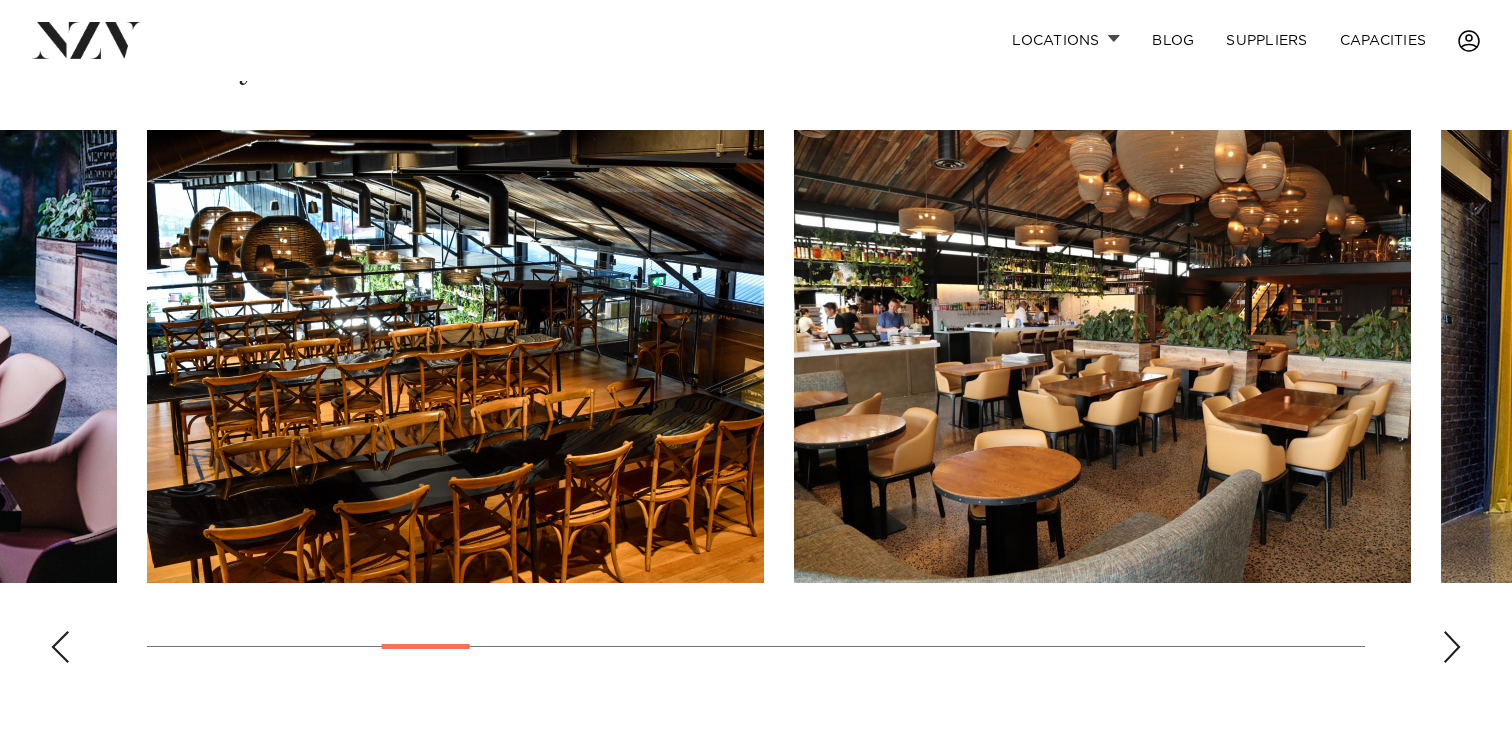 click at bounding box center [1452, 647] 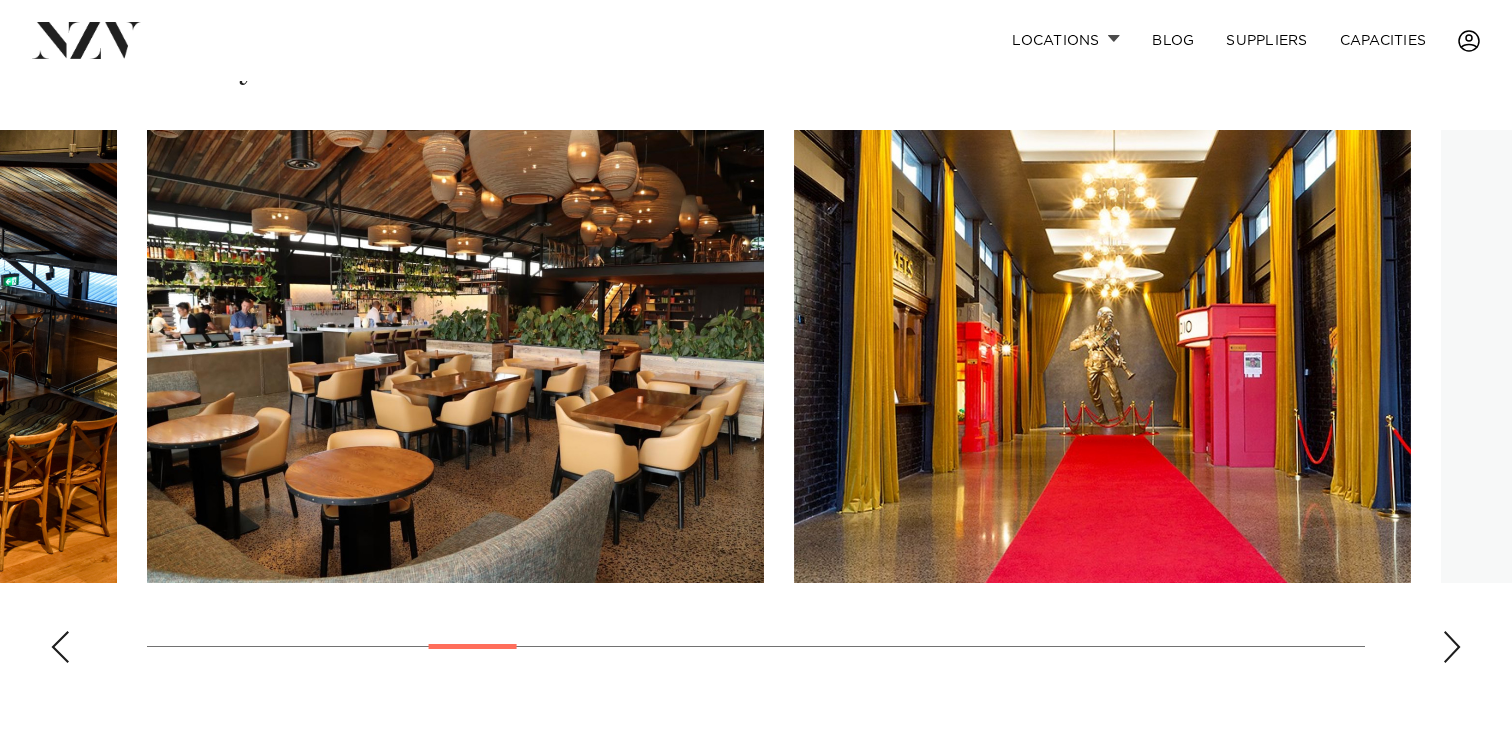 click at bounding box center (1452, 647) 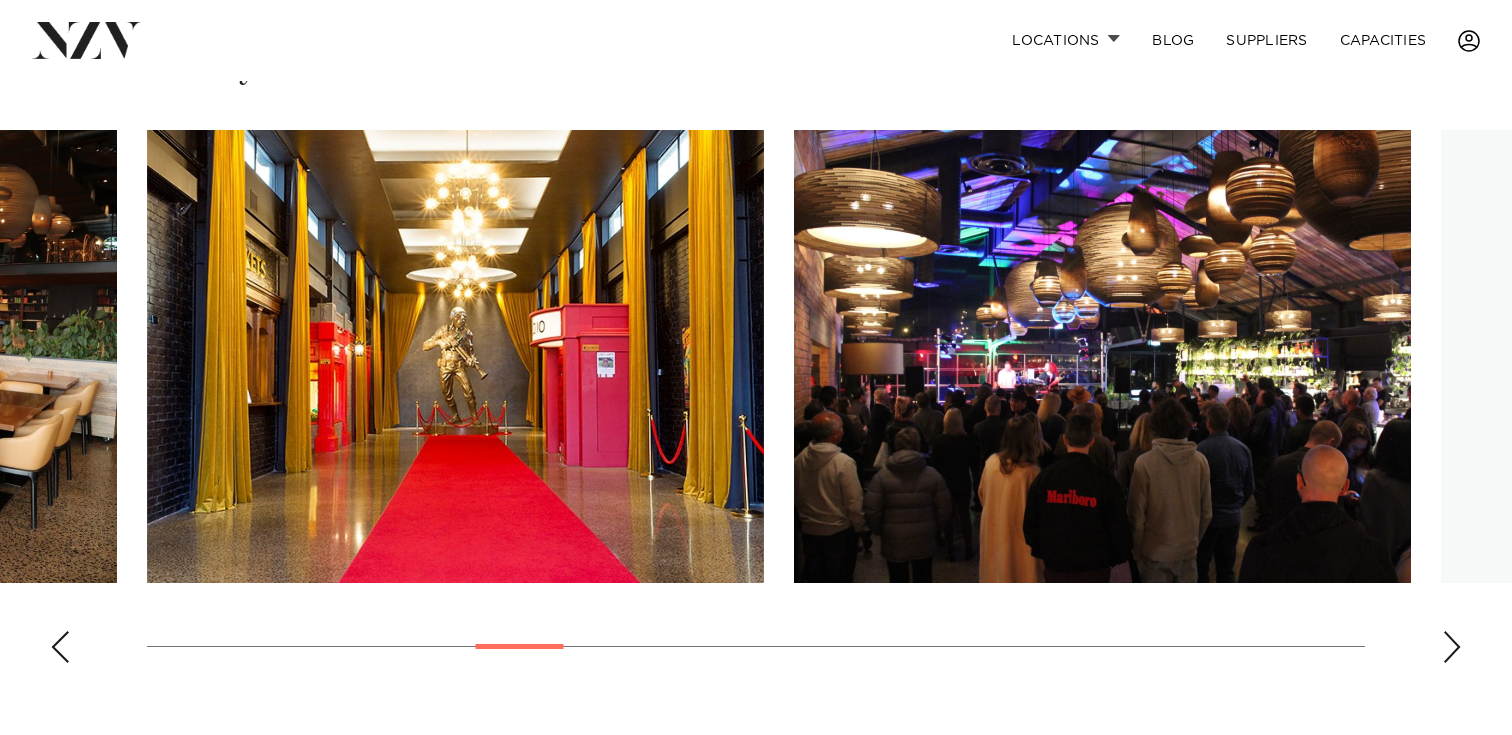 click at bounding box center (1452, 647) 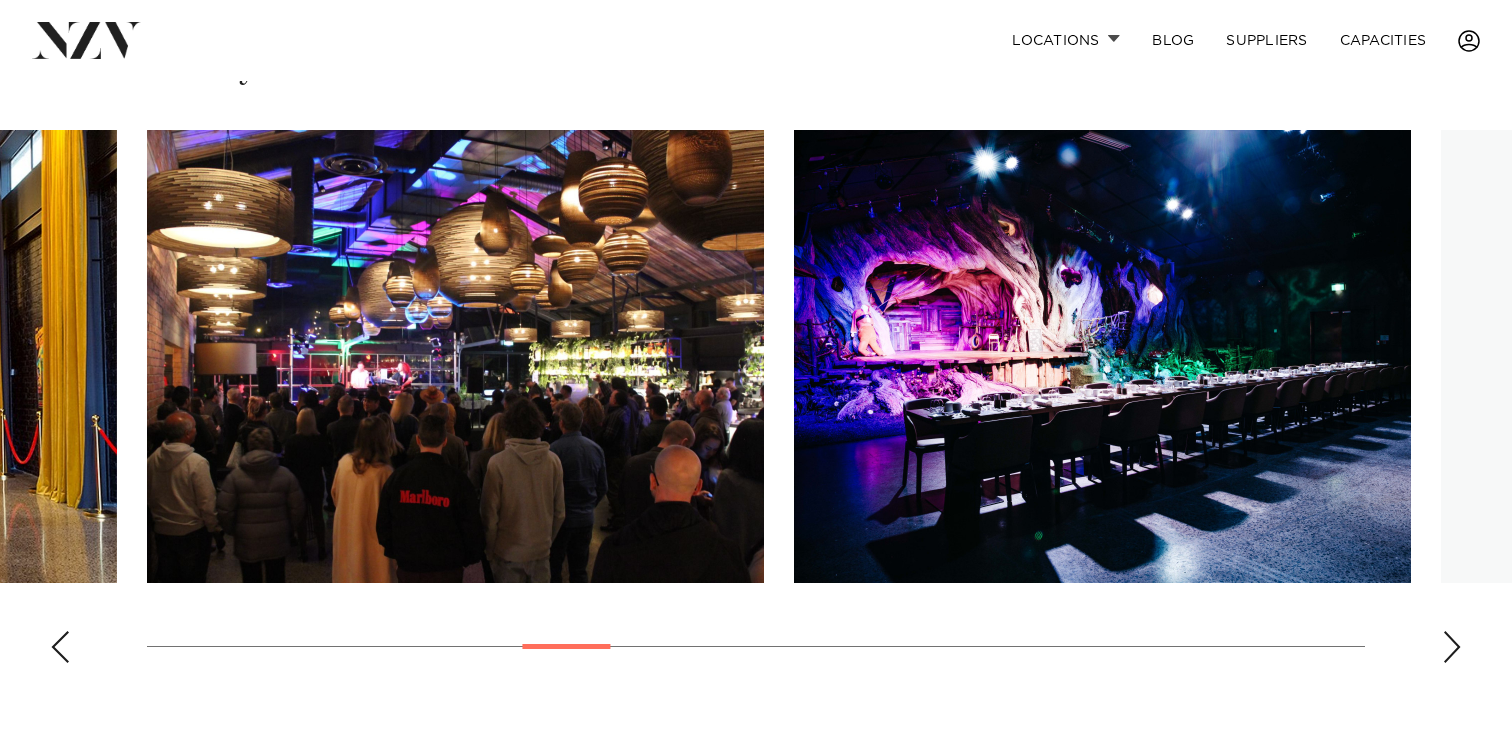 click at bounding box center (1452, 647) 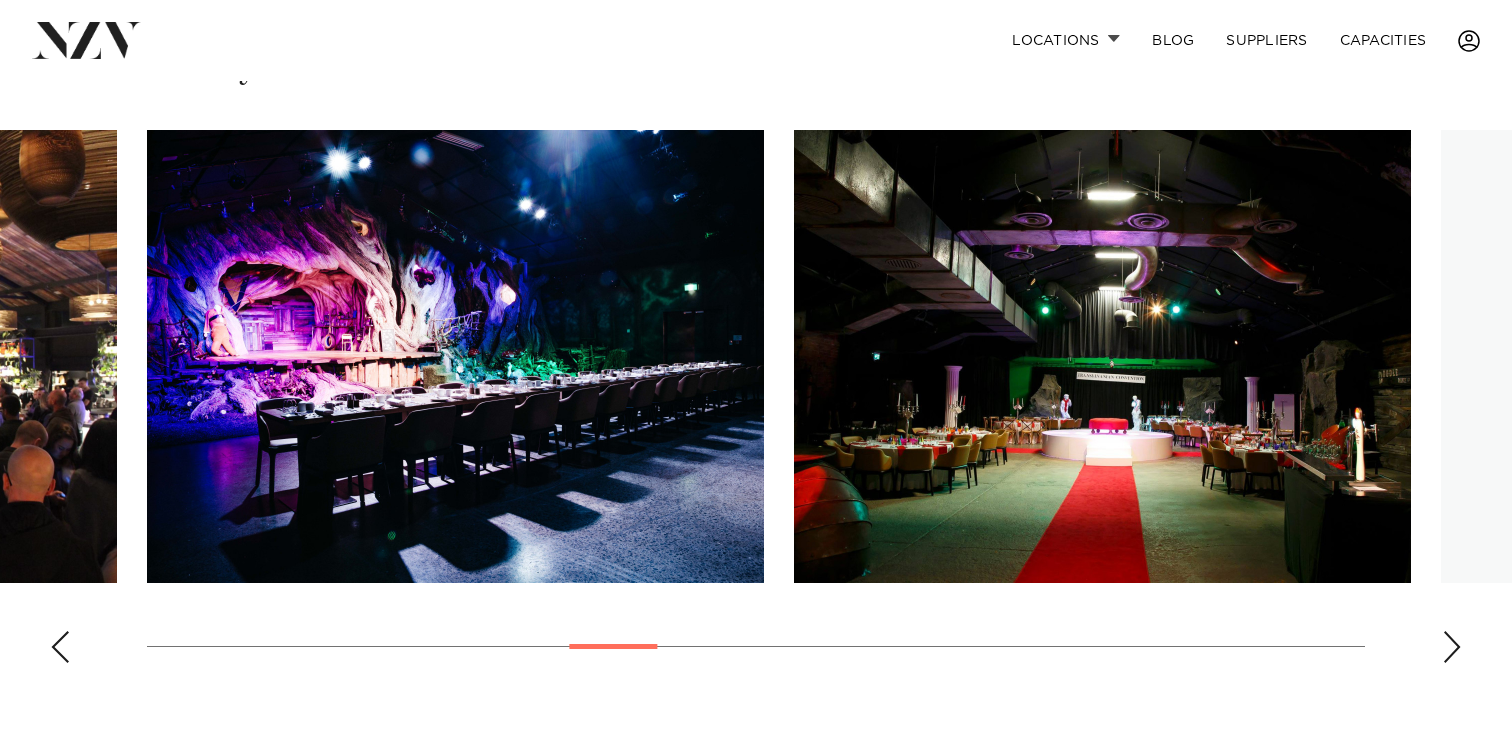 click at bounding box center (1452, 647) 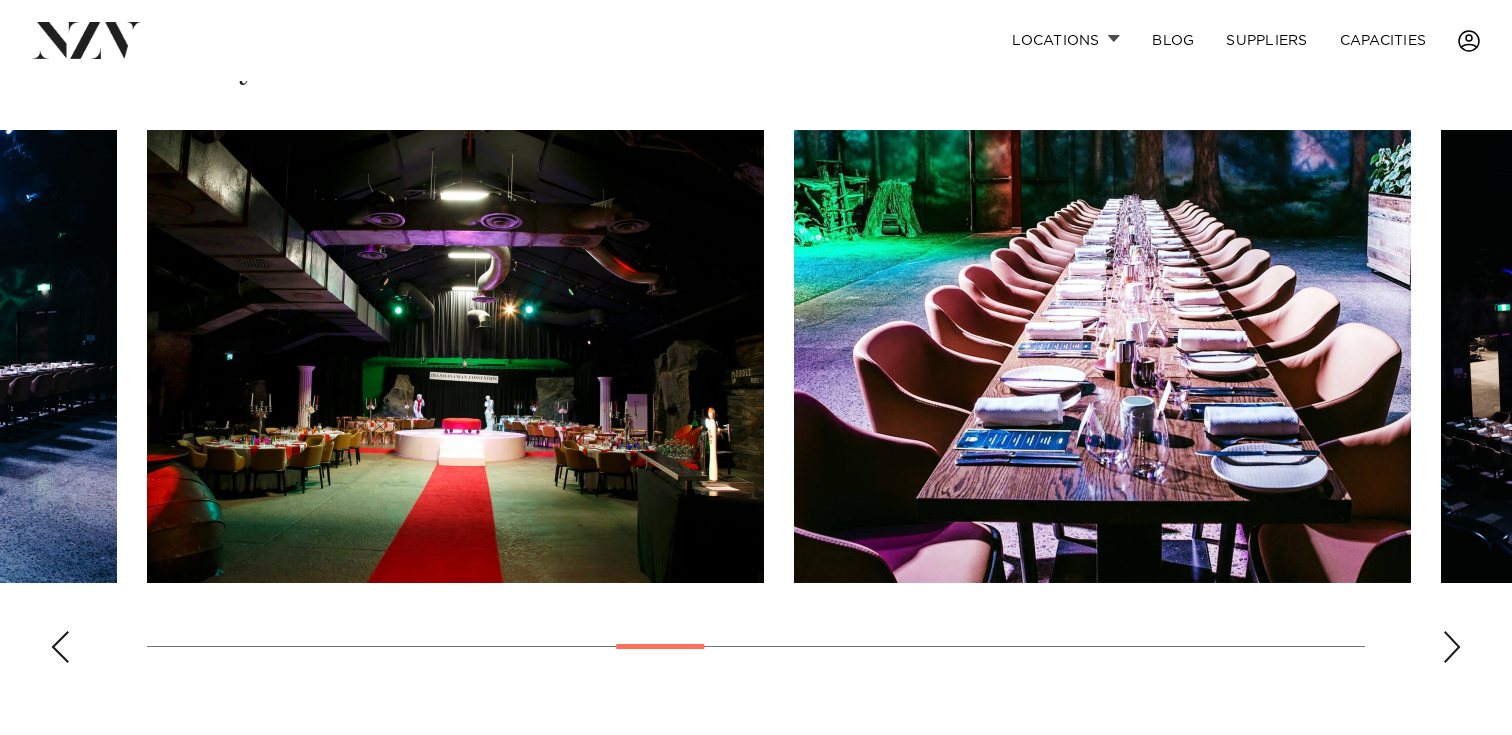 click at bounding box center [1452, 647] 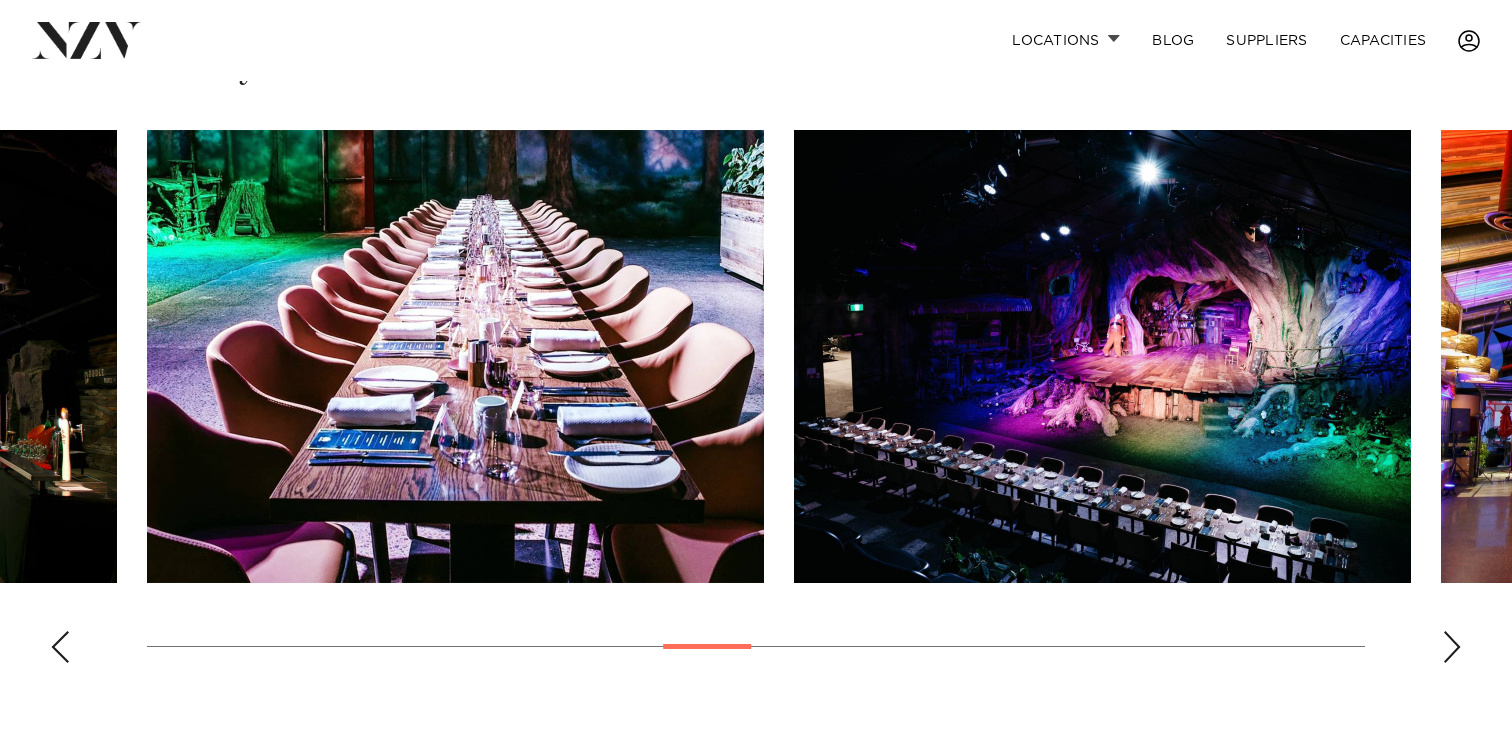 click at bounding box center [1452, 647] 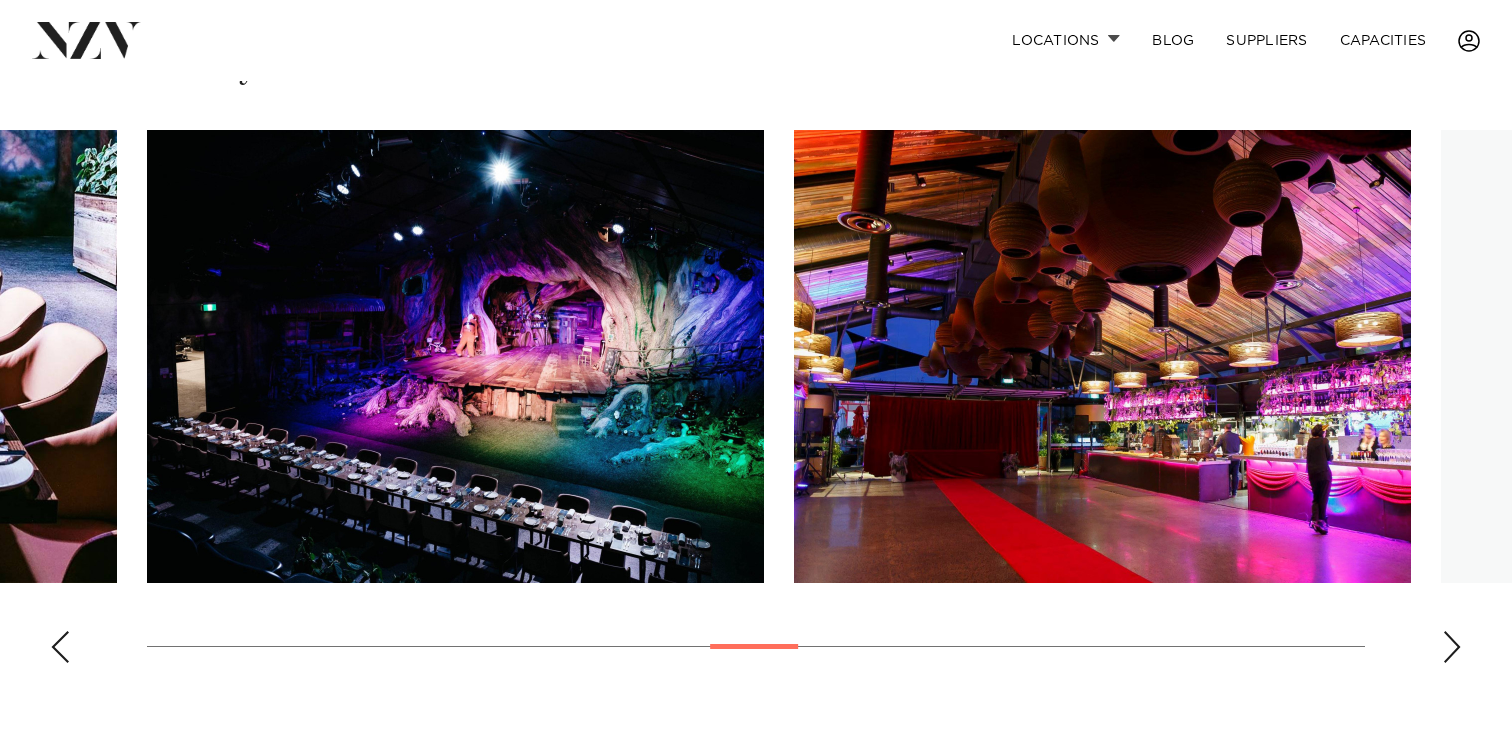 click at bounding box center (1452, 647) 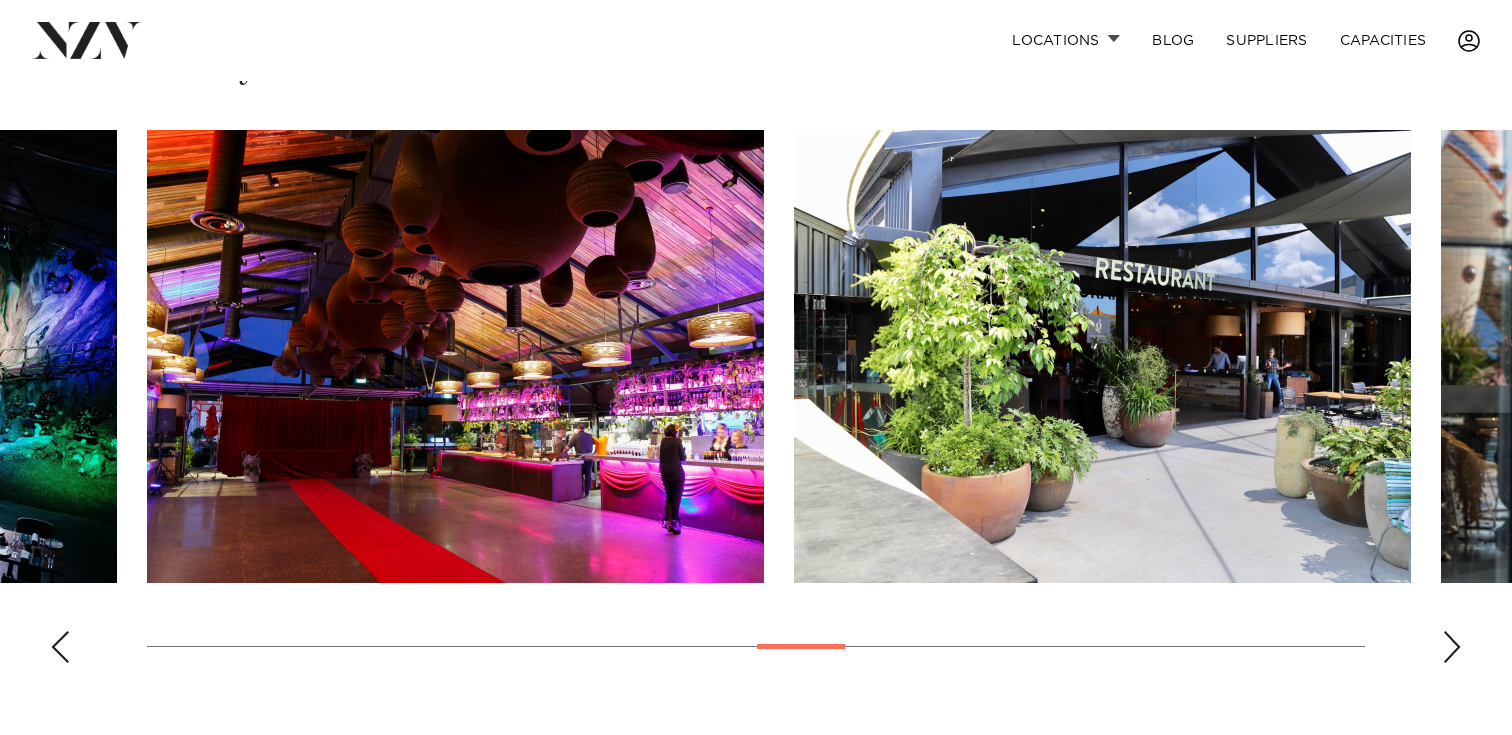 click at bounding box center [1452, 647] 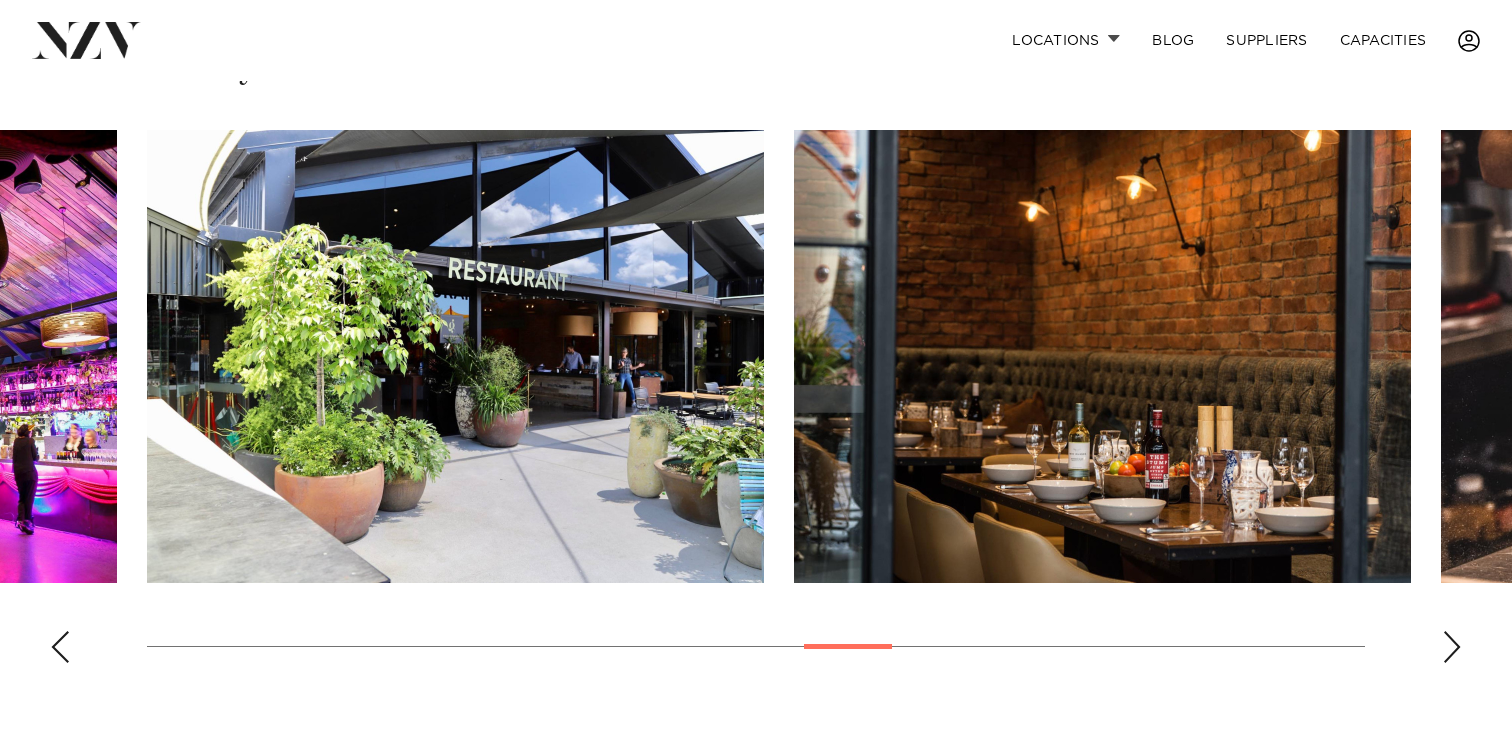 click at bounding box center (1452, 647) 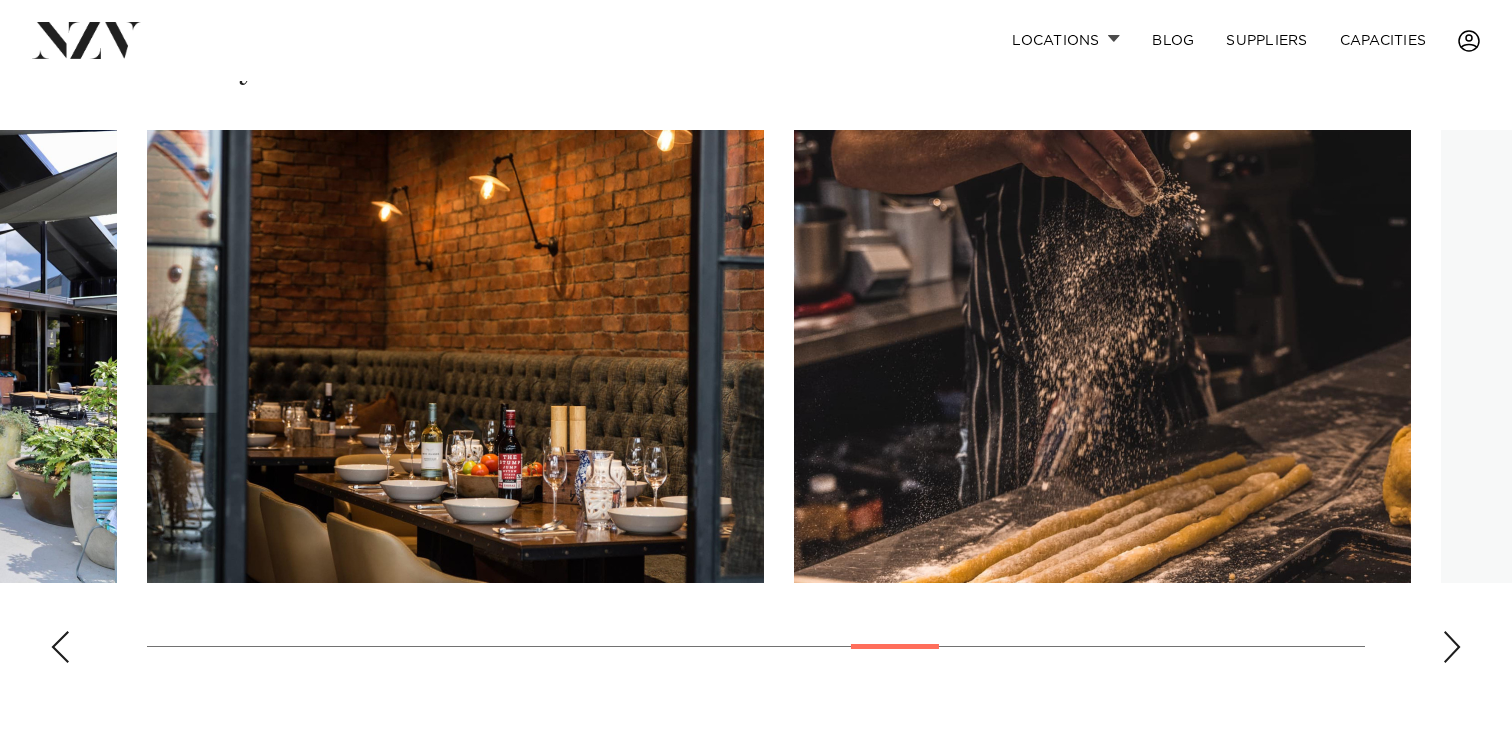 click at bounding box center (1452, 647) 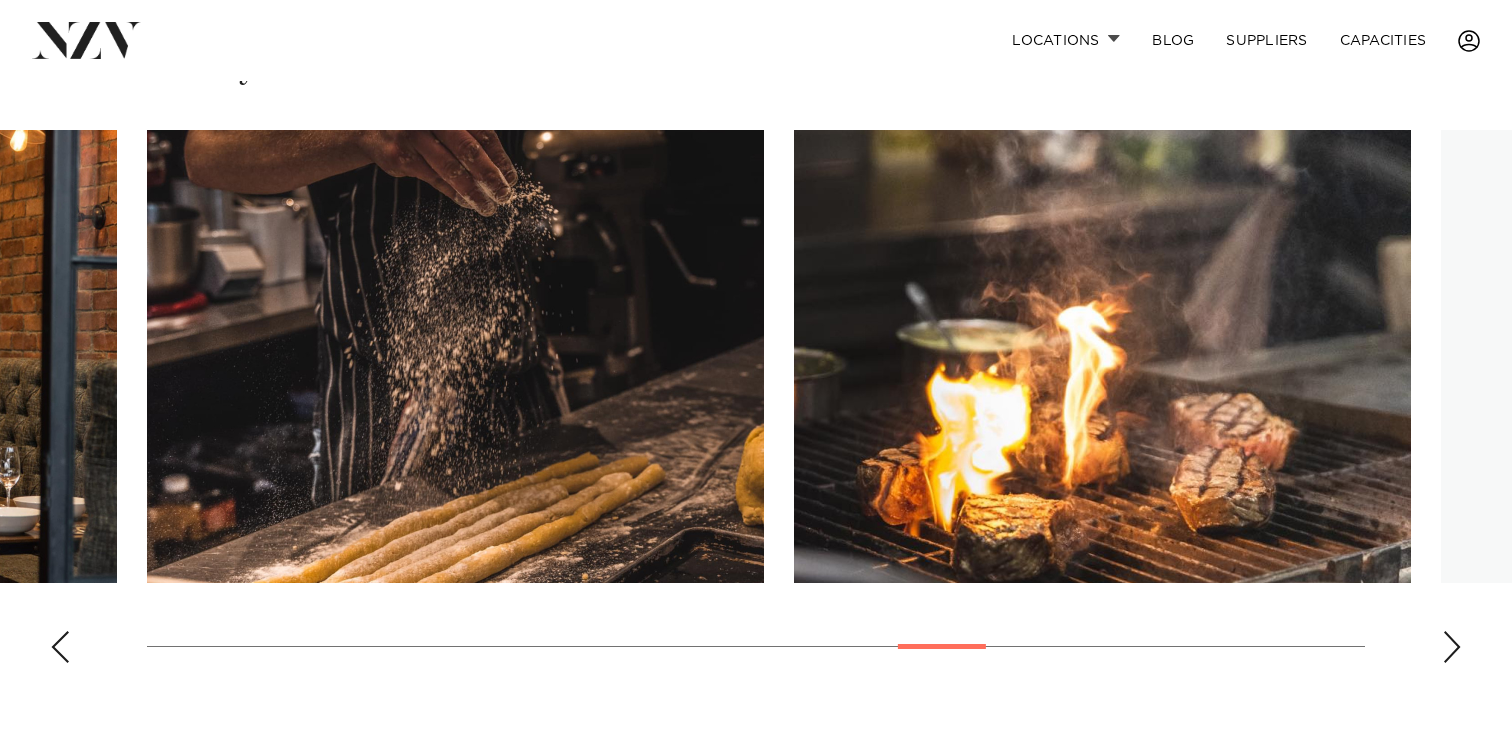 click at bounding box center [1452, 647] 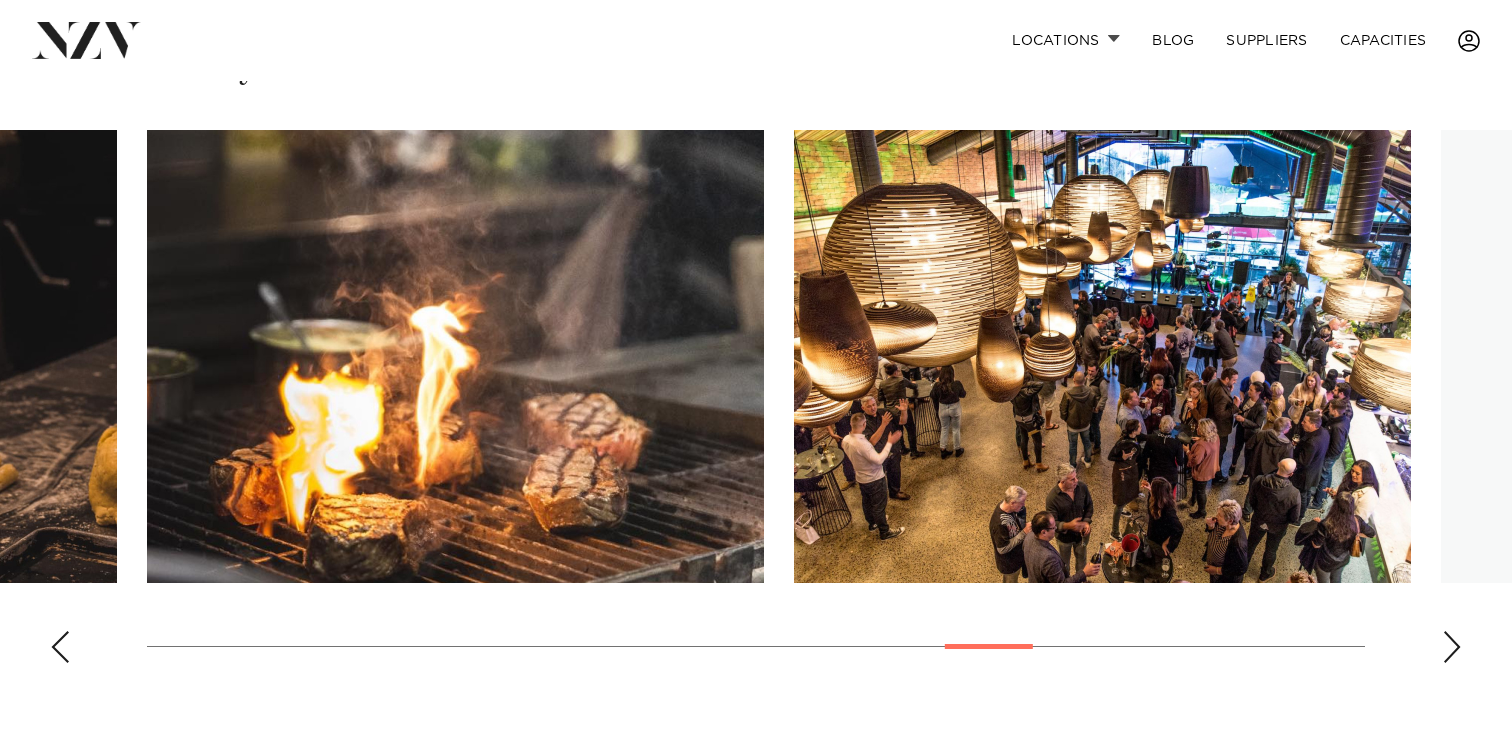 click at bounding box center [1452, 647] 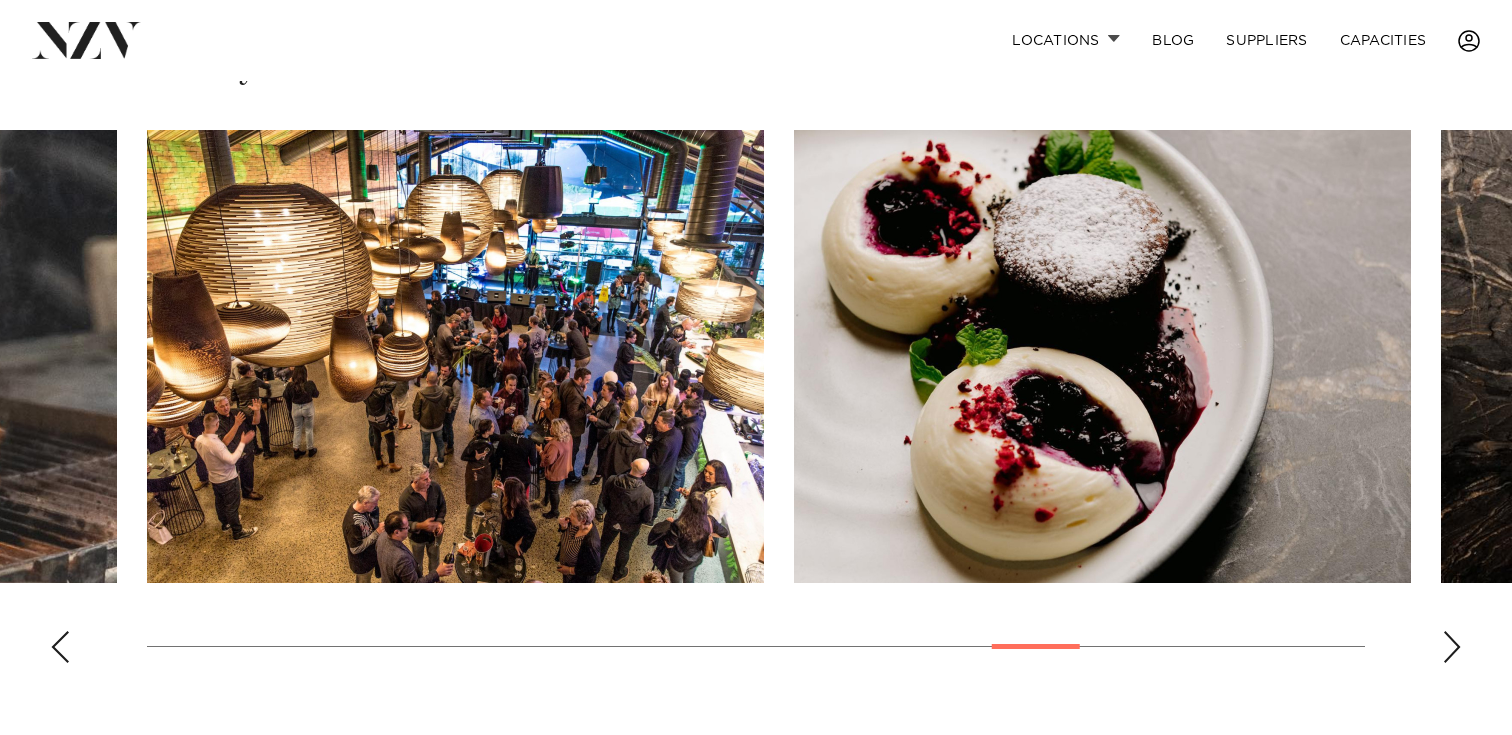 click at bounding box center (1452, 647) 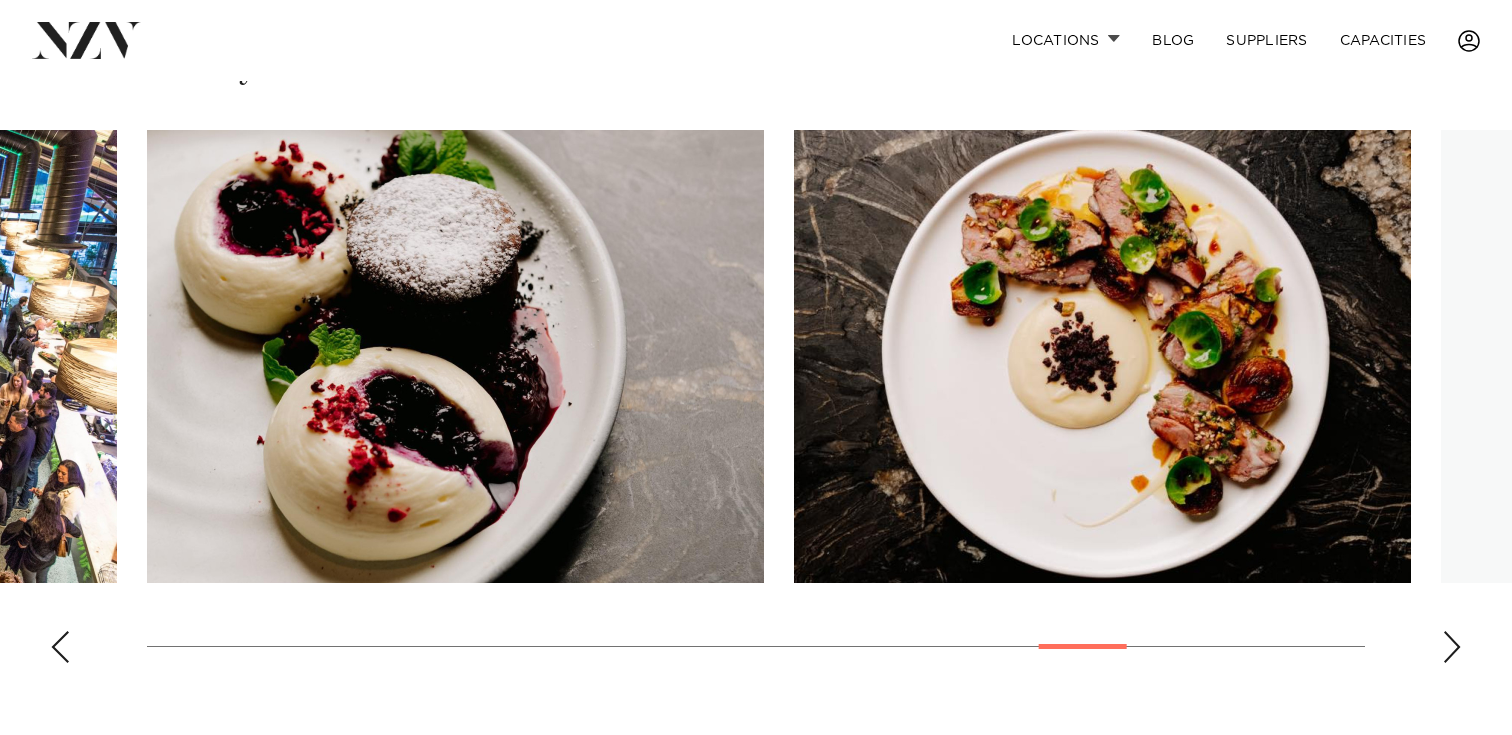 click at bounding box center [1452, 647] 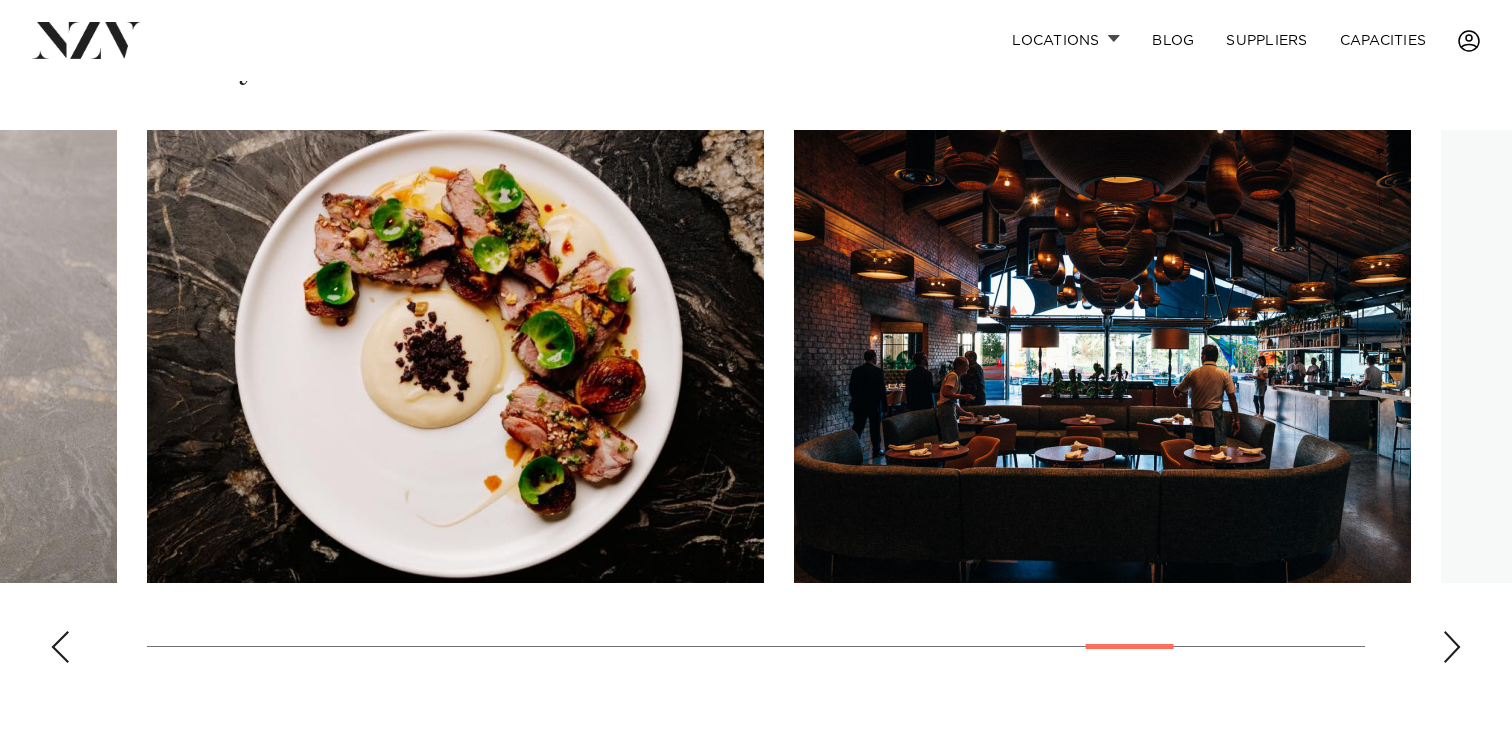 click at bounding box center [1452, 647] 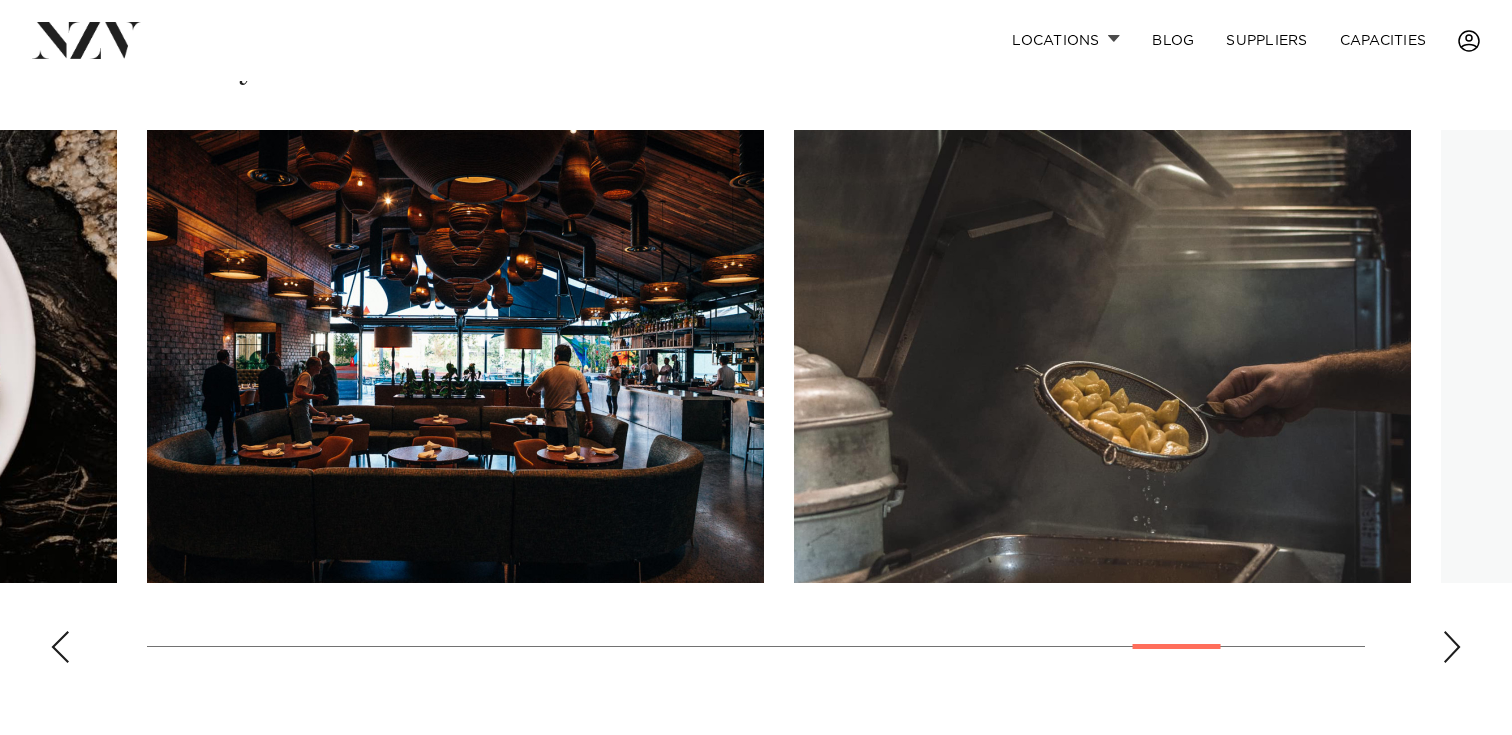 click at bounding box center [1452, 647] 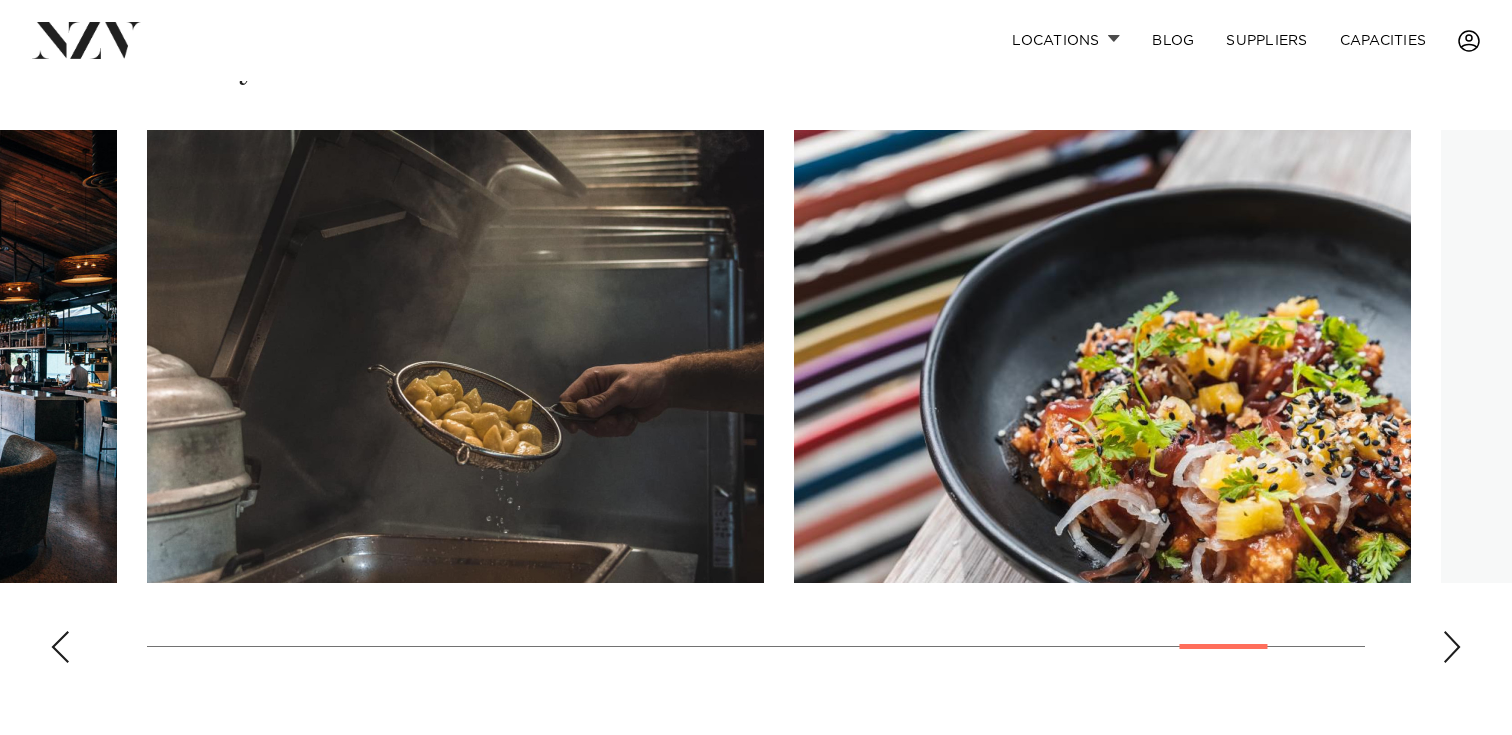 click at bounding box center [1452, 647] 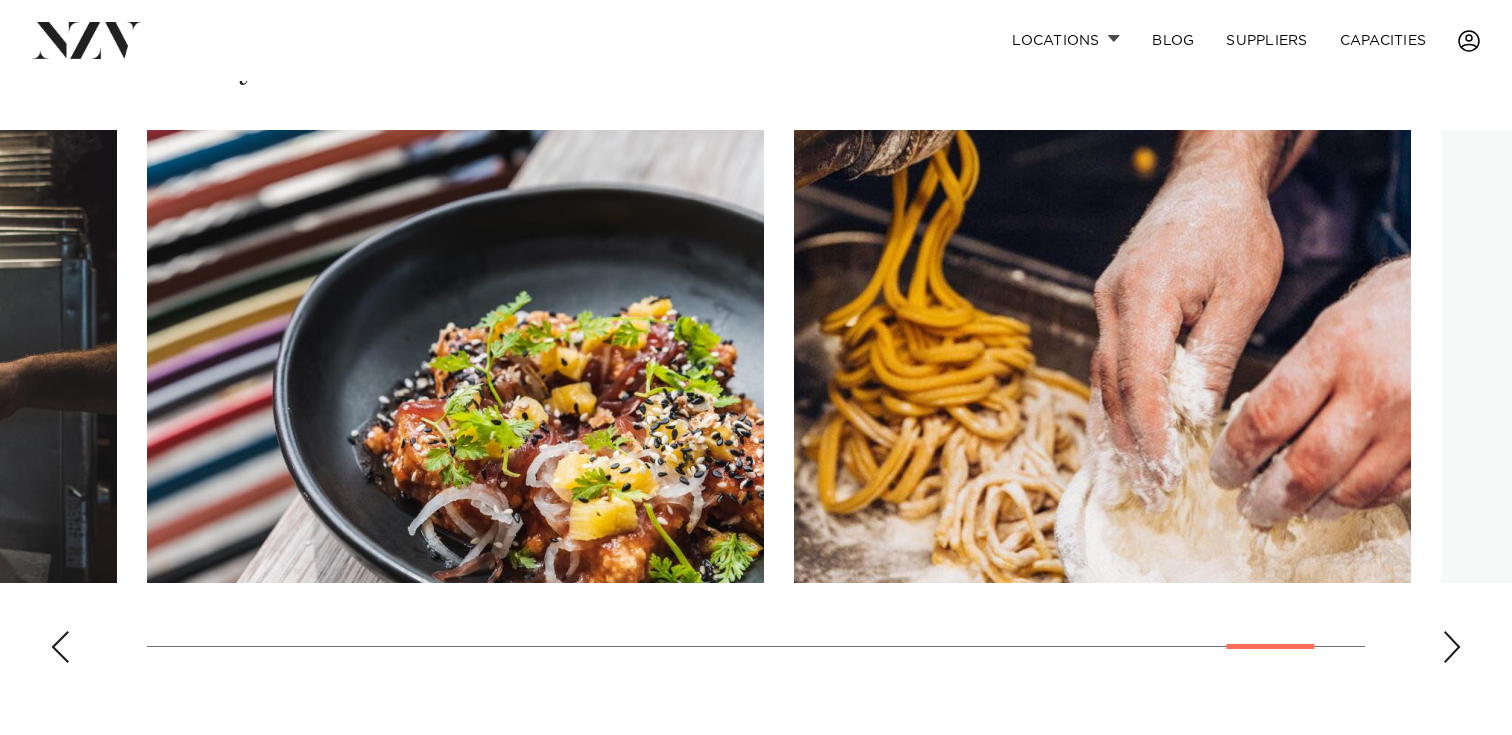 click at bounding box center [1452, 647] 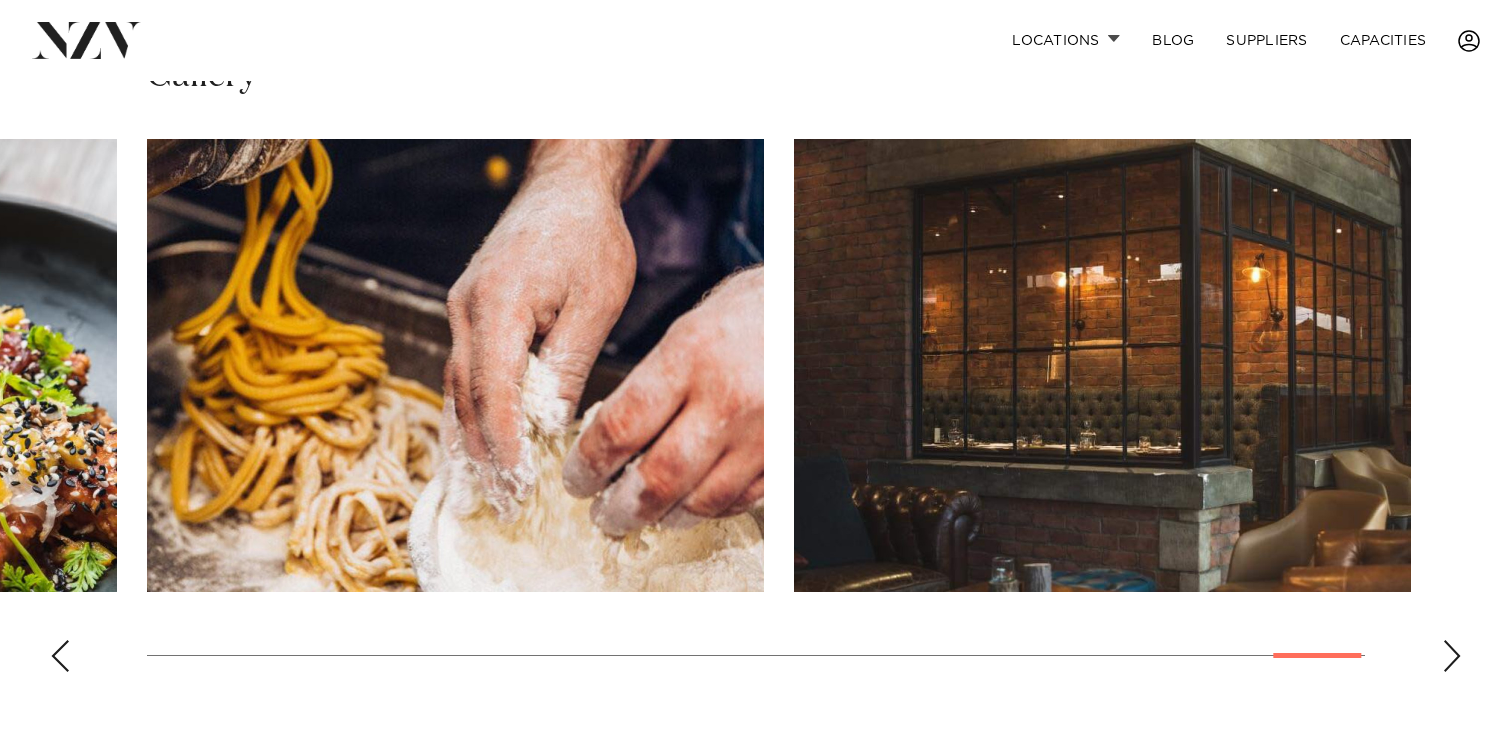 scroll, scrollTop: 0, scrollLeft: 0, axis: both 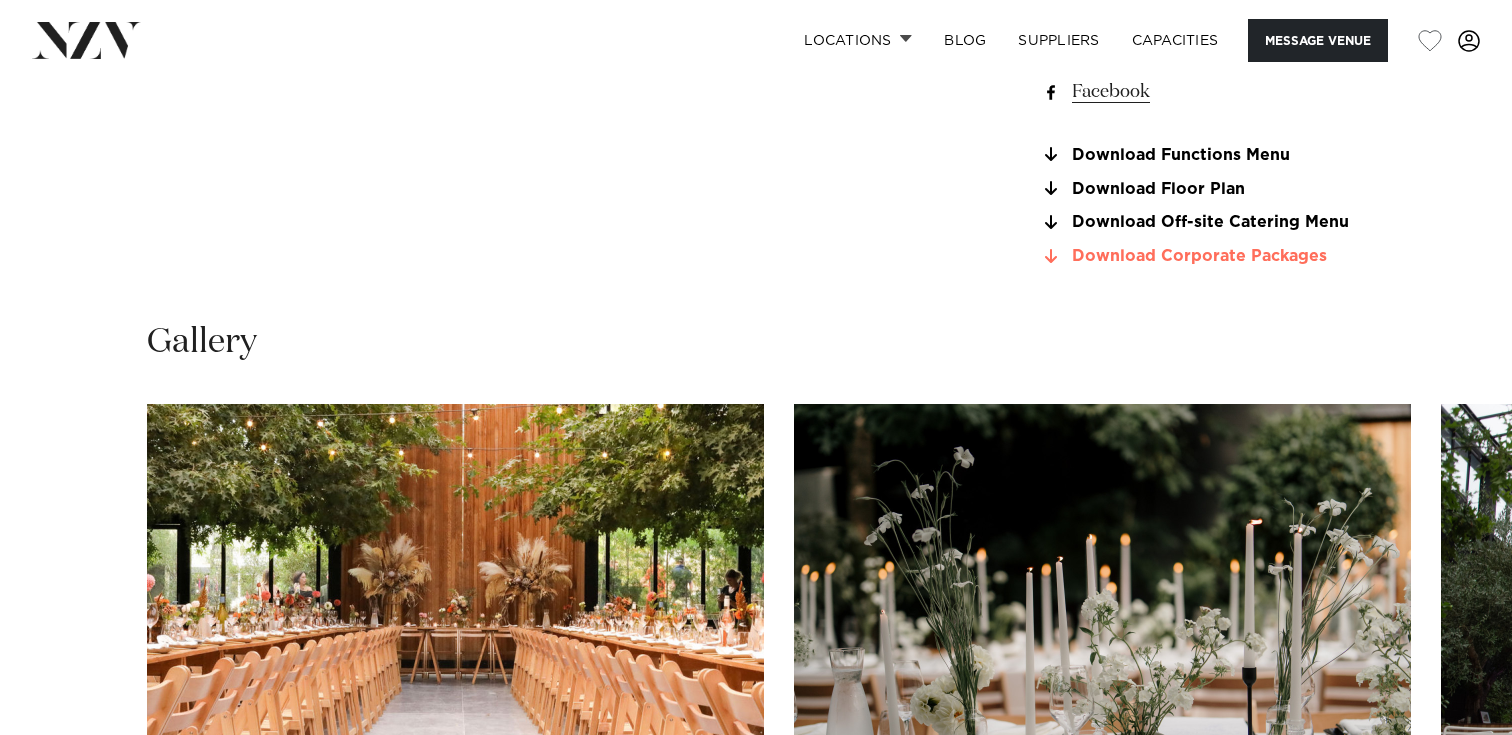 click on "Download Corporate Packages" at bounding box center (1202, 257) 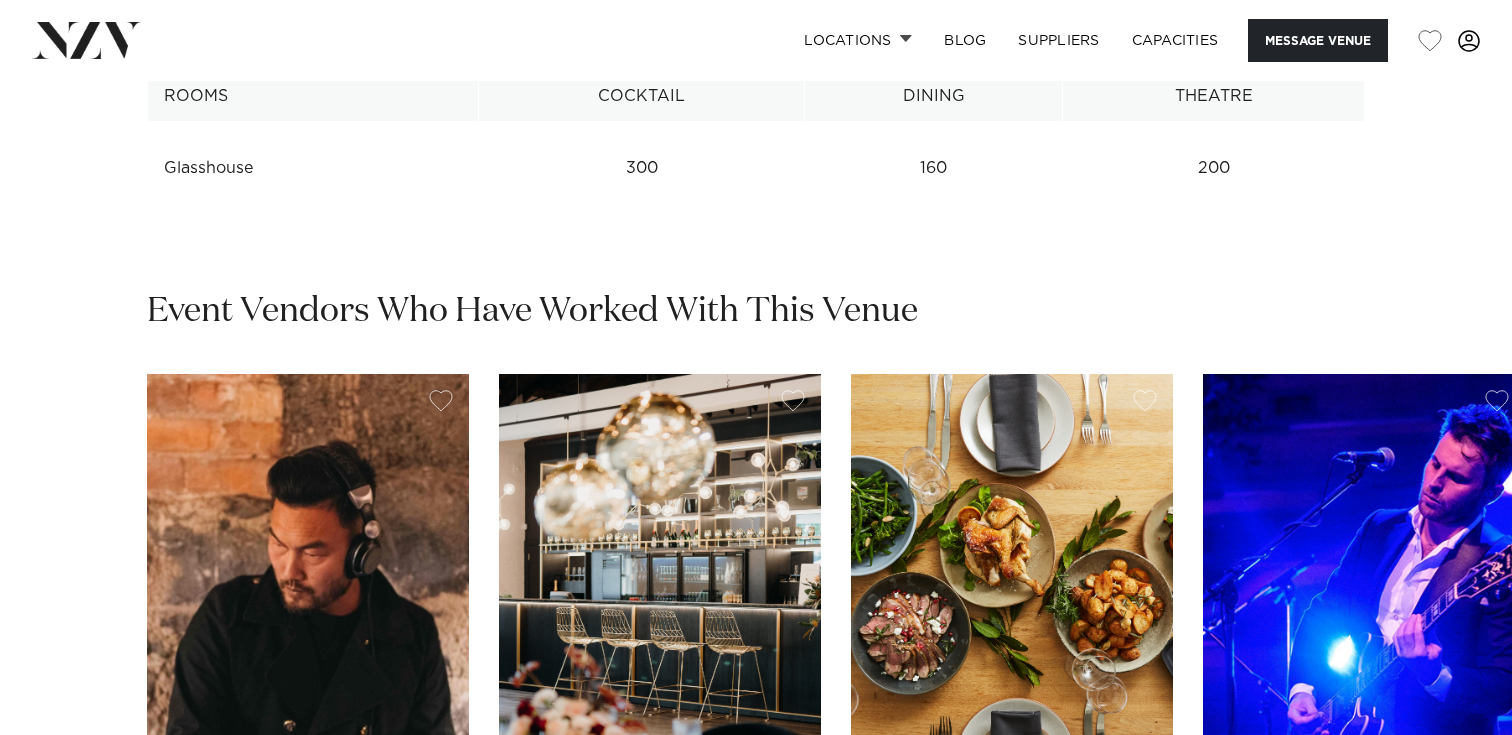 scroll, scrollTop: 2753, scrollLeft: 0, axis: vertical 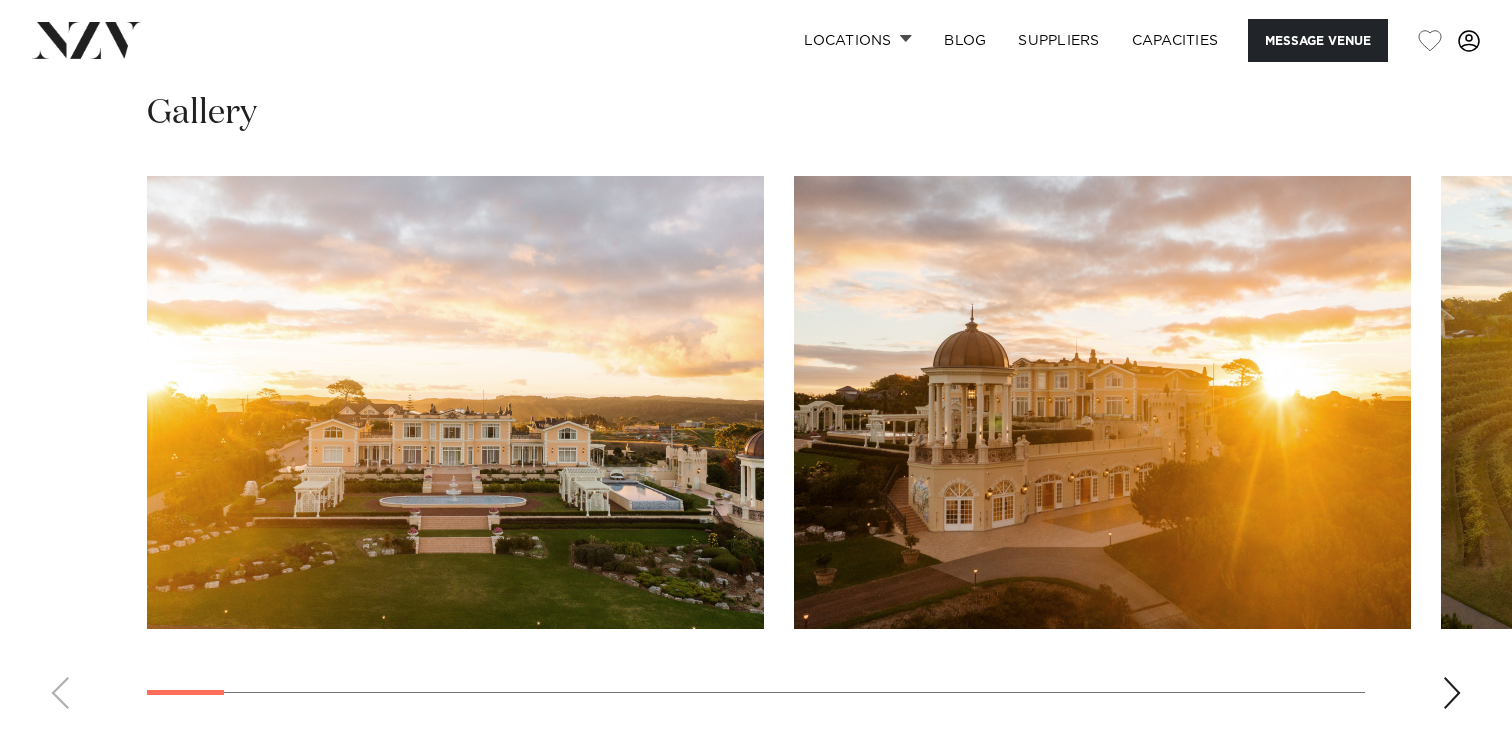 click at bounding box center (756, 450) 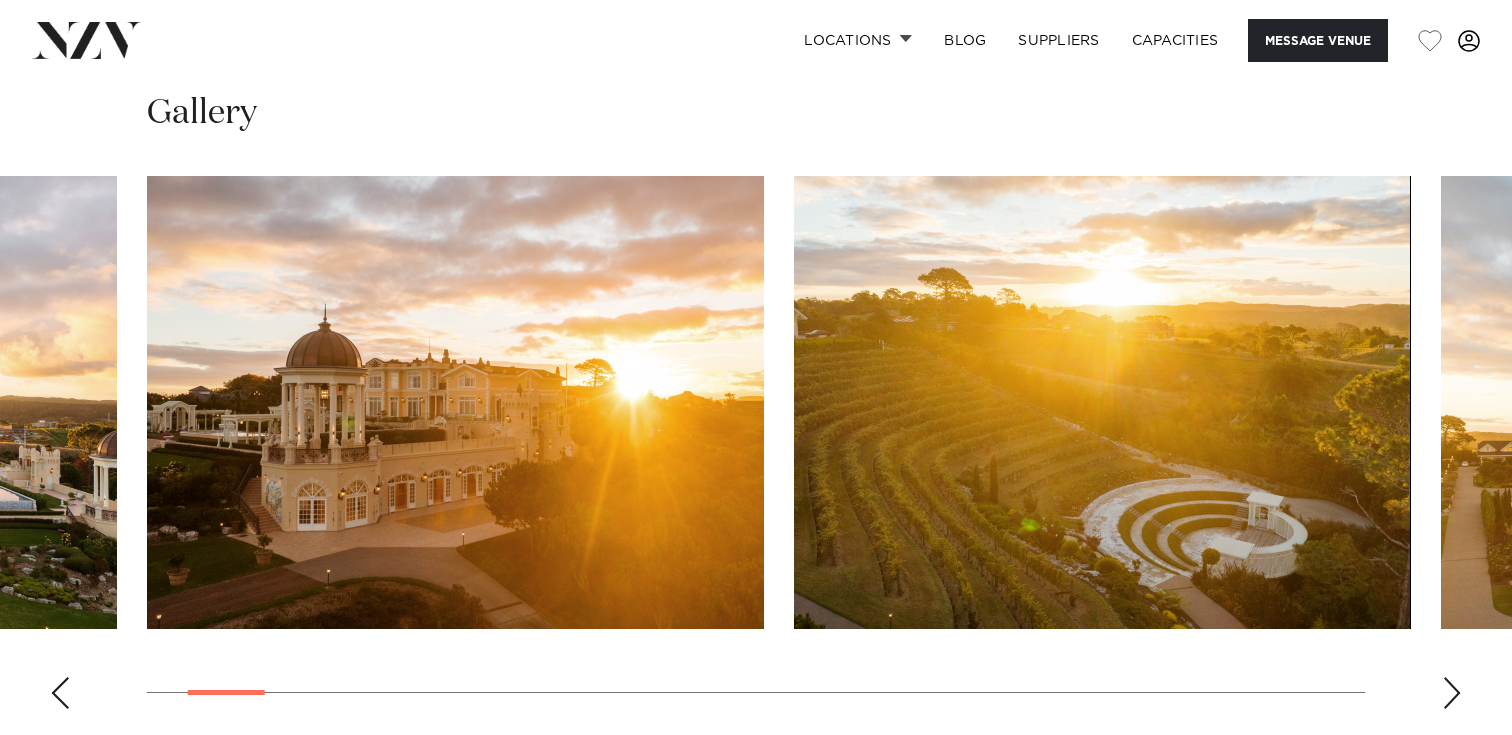 click at bounding box center (1452, 693) 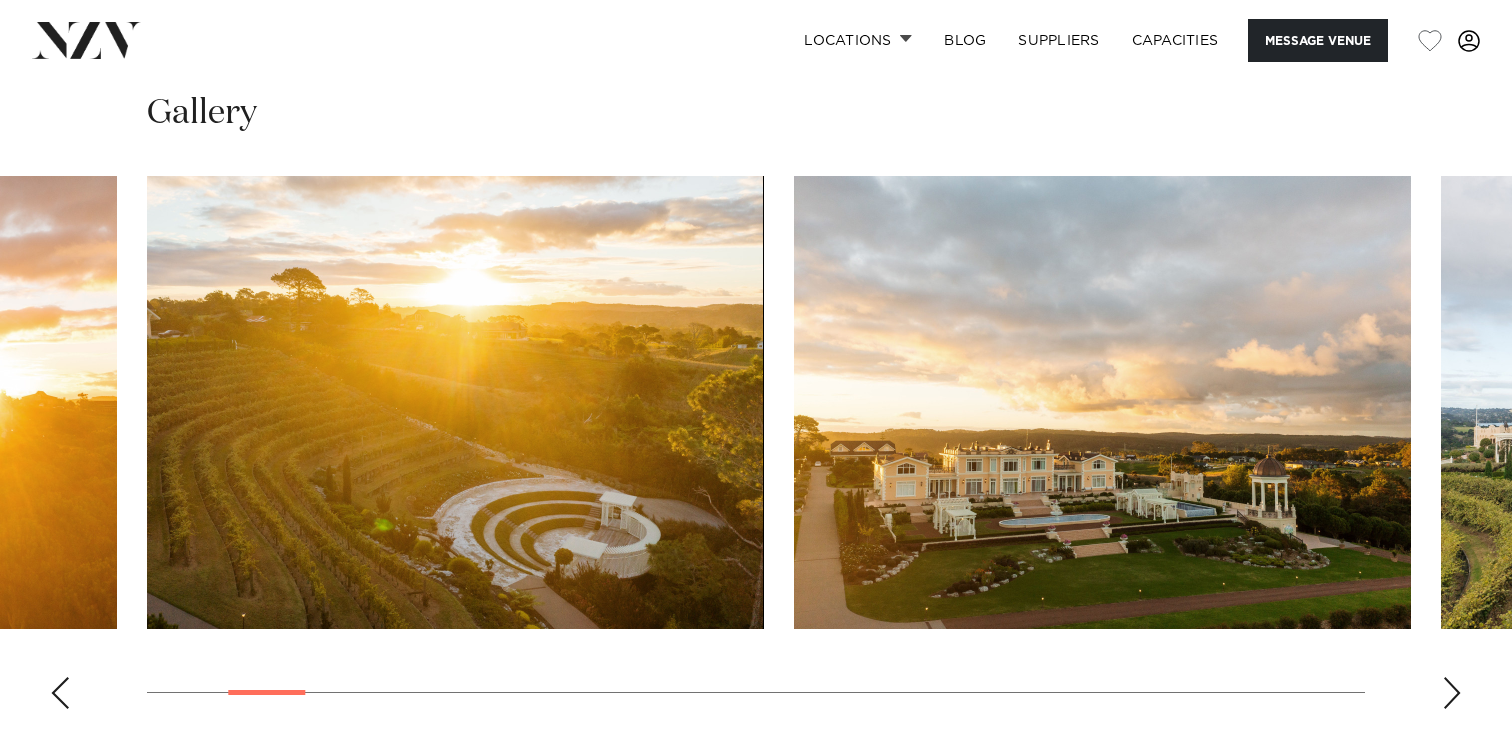 click at bounding box center [1452, 693] 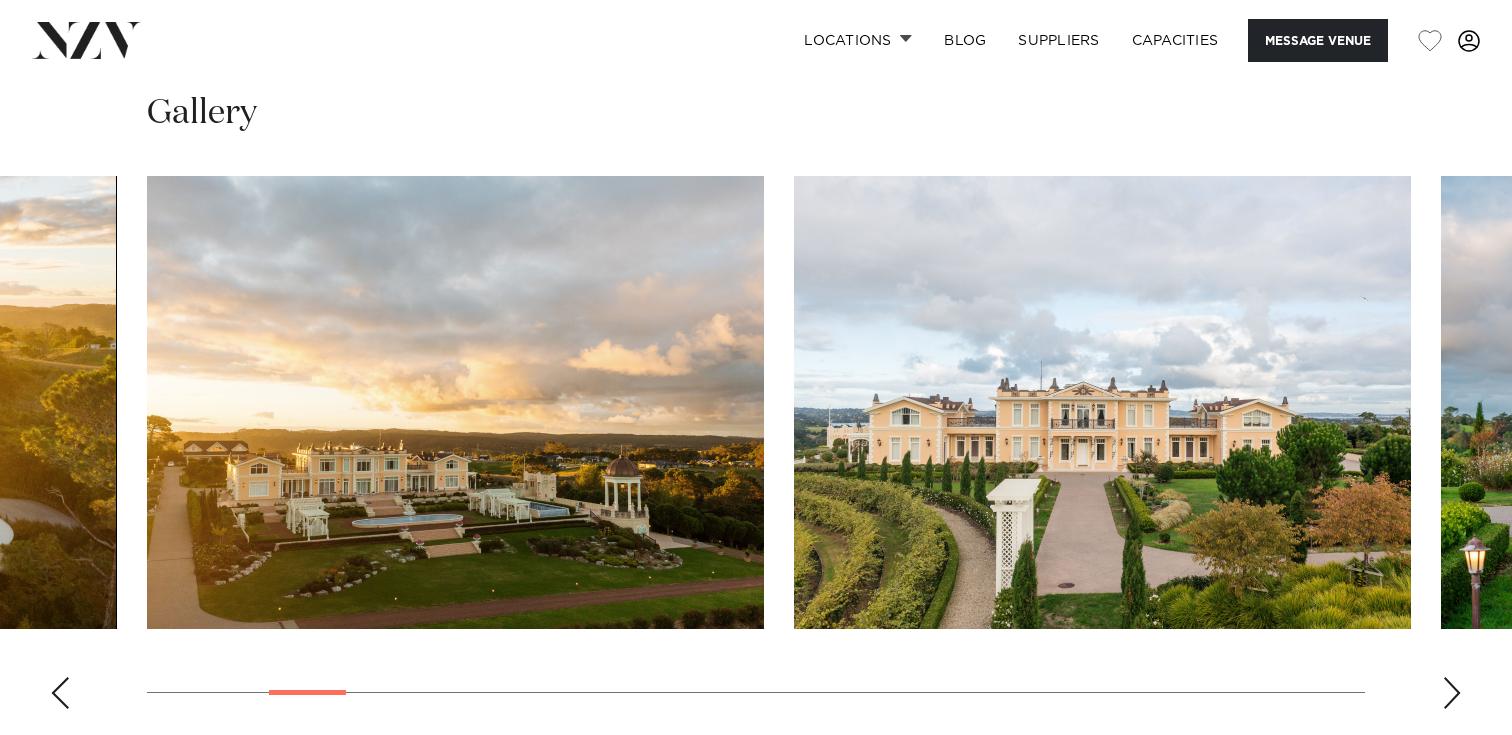 click at bounding box center [1452, 693] 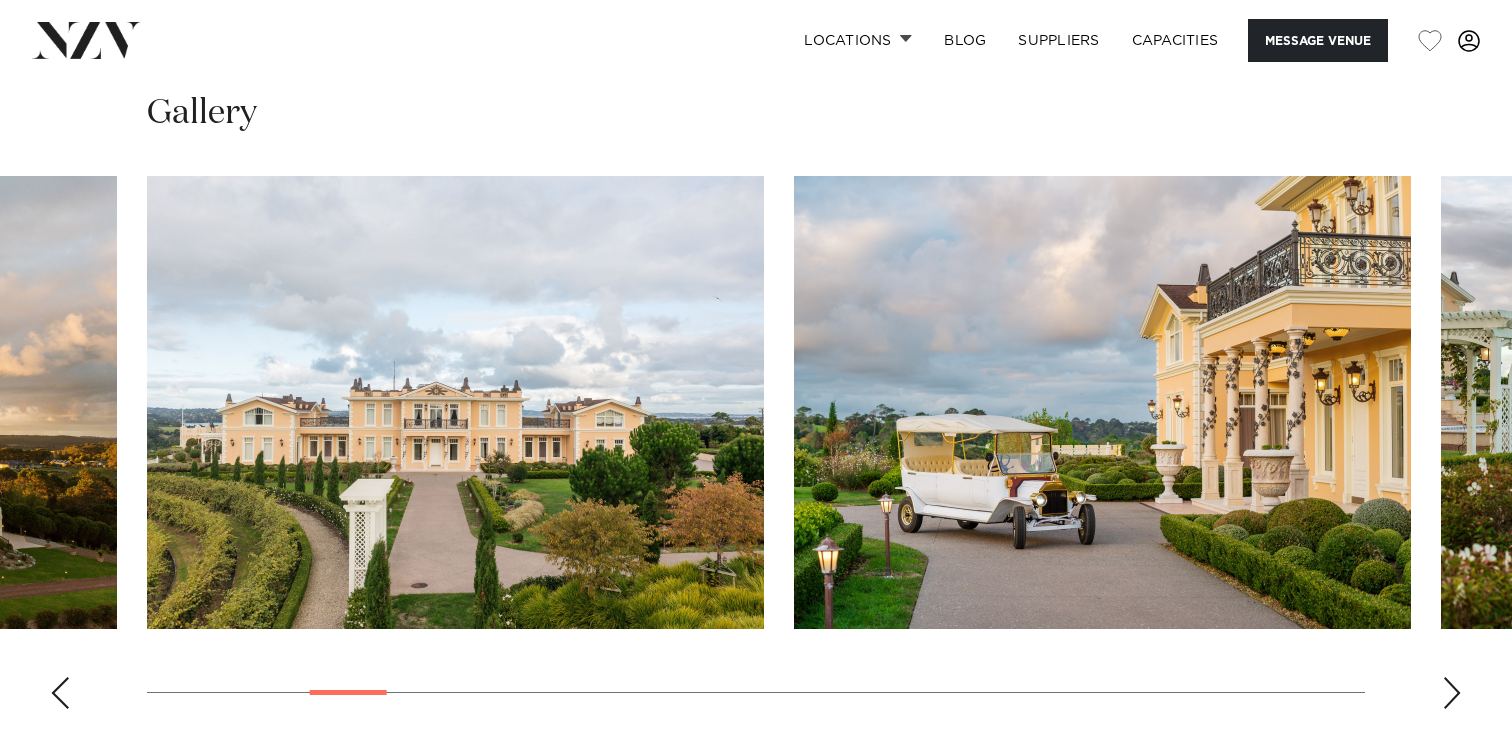 click at bounding box center [1452, 693] 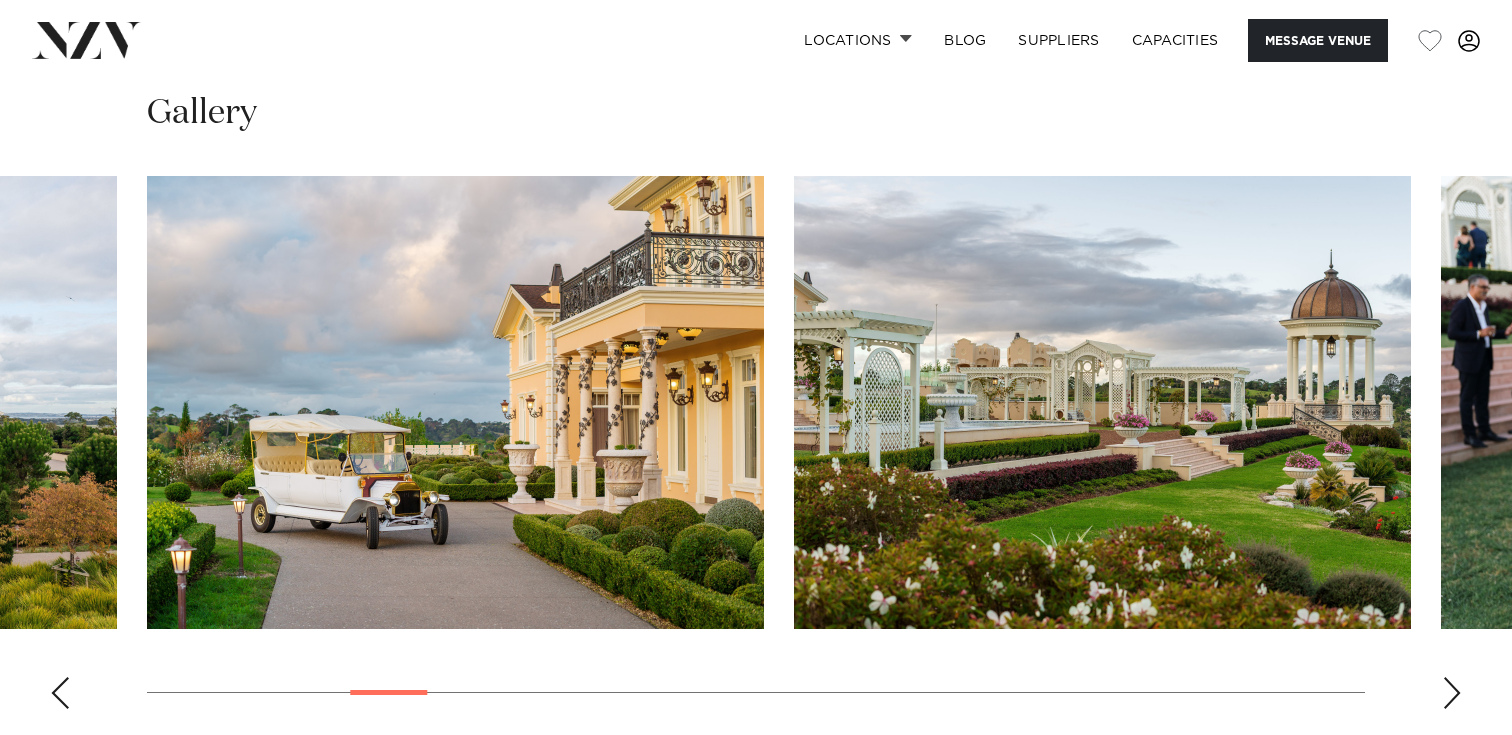 click at bounding box center [1452, 693] 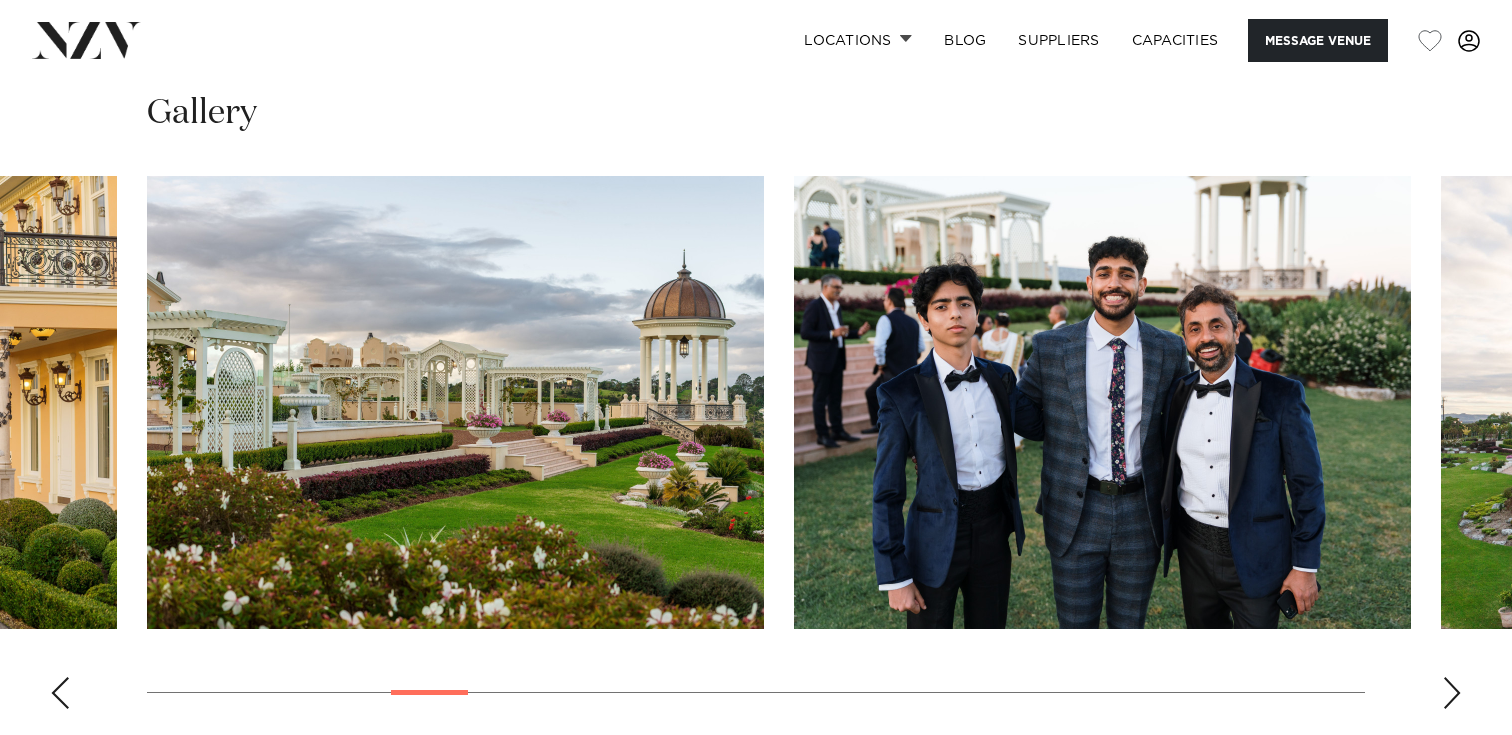 click at bounding box center (1452, 693) 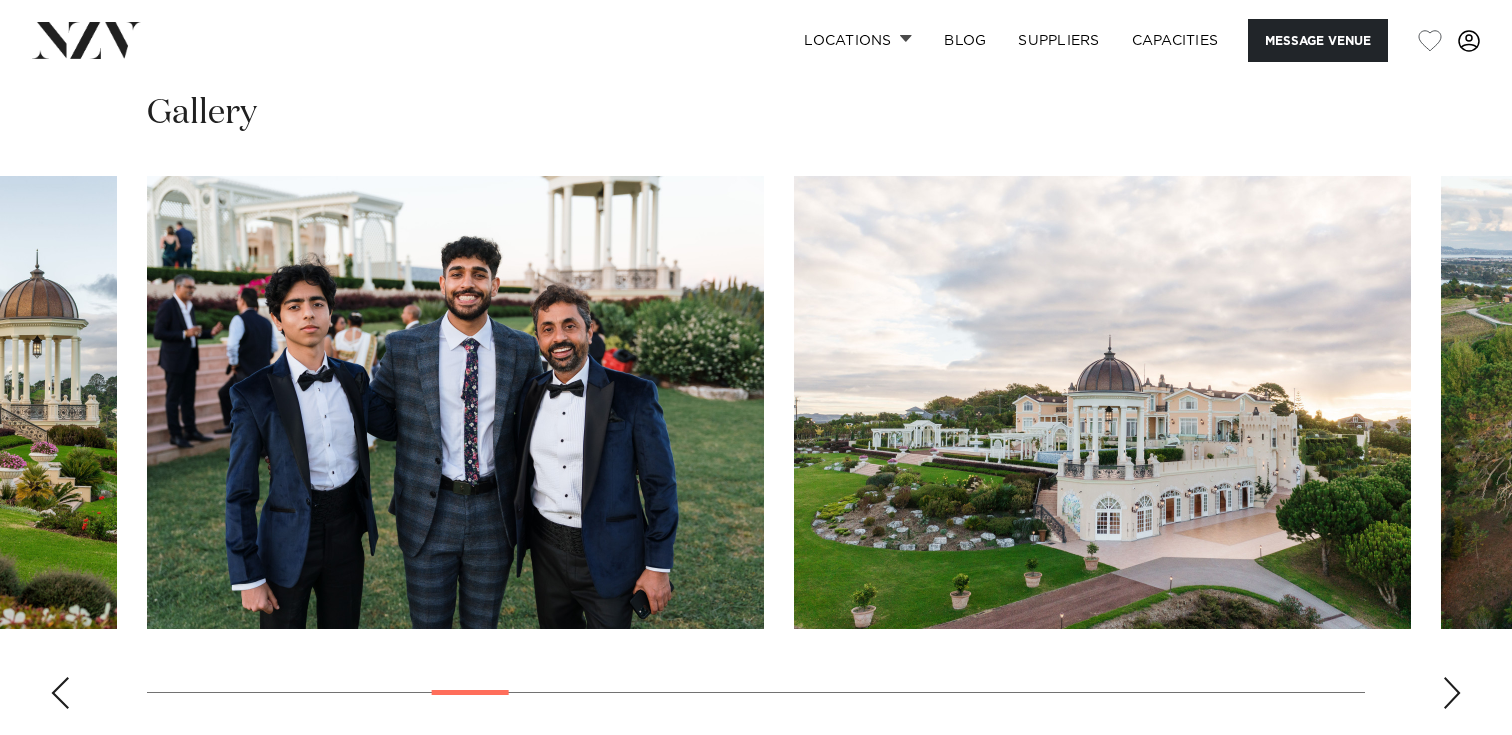 click at bounding box center [1452, 693] 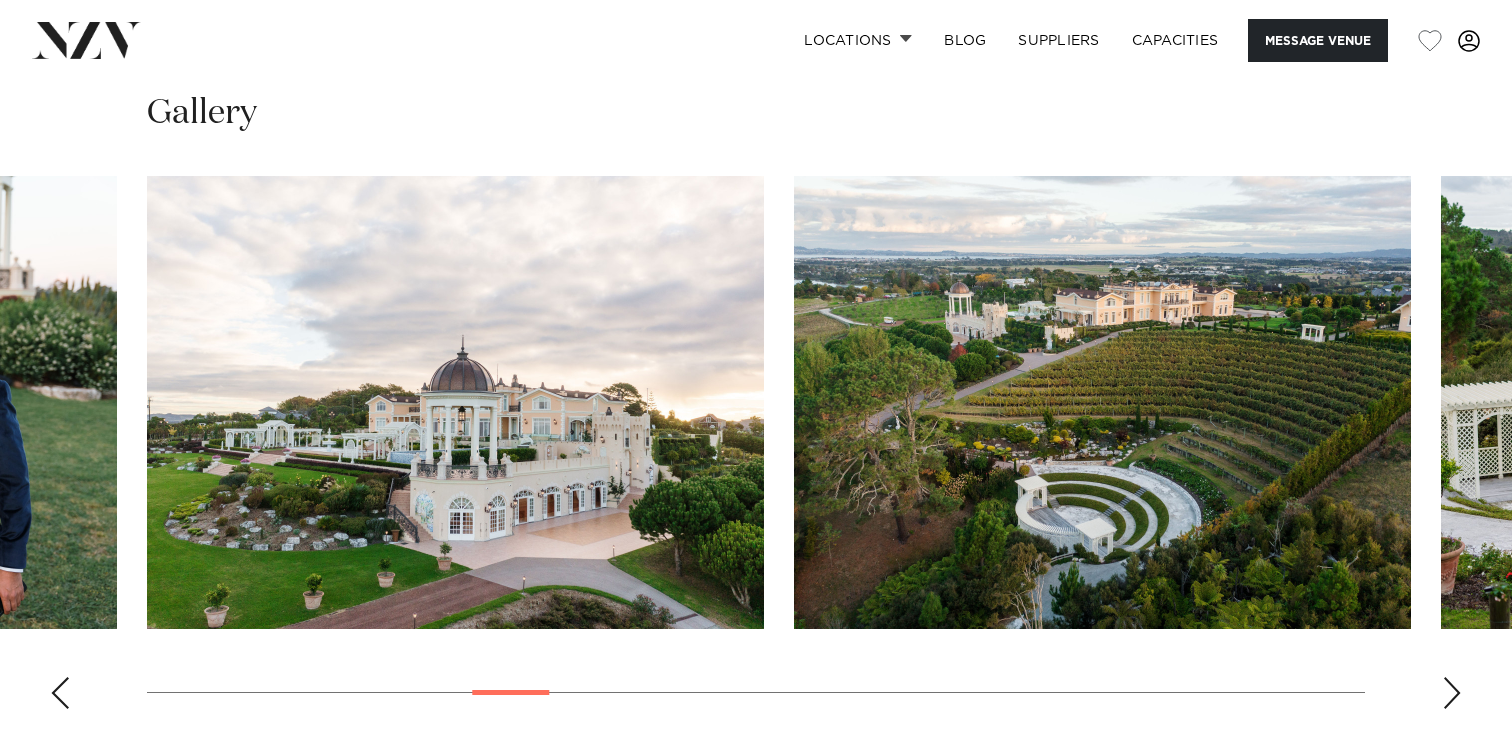 click at bounding box center [1452, 693] 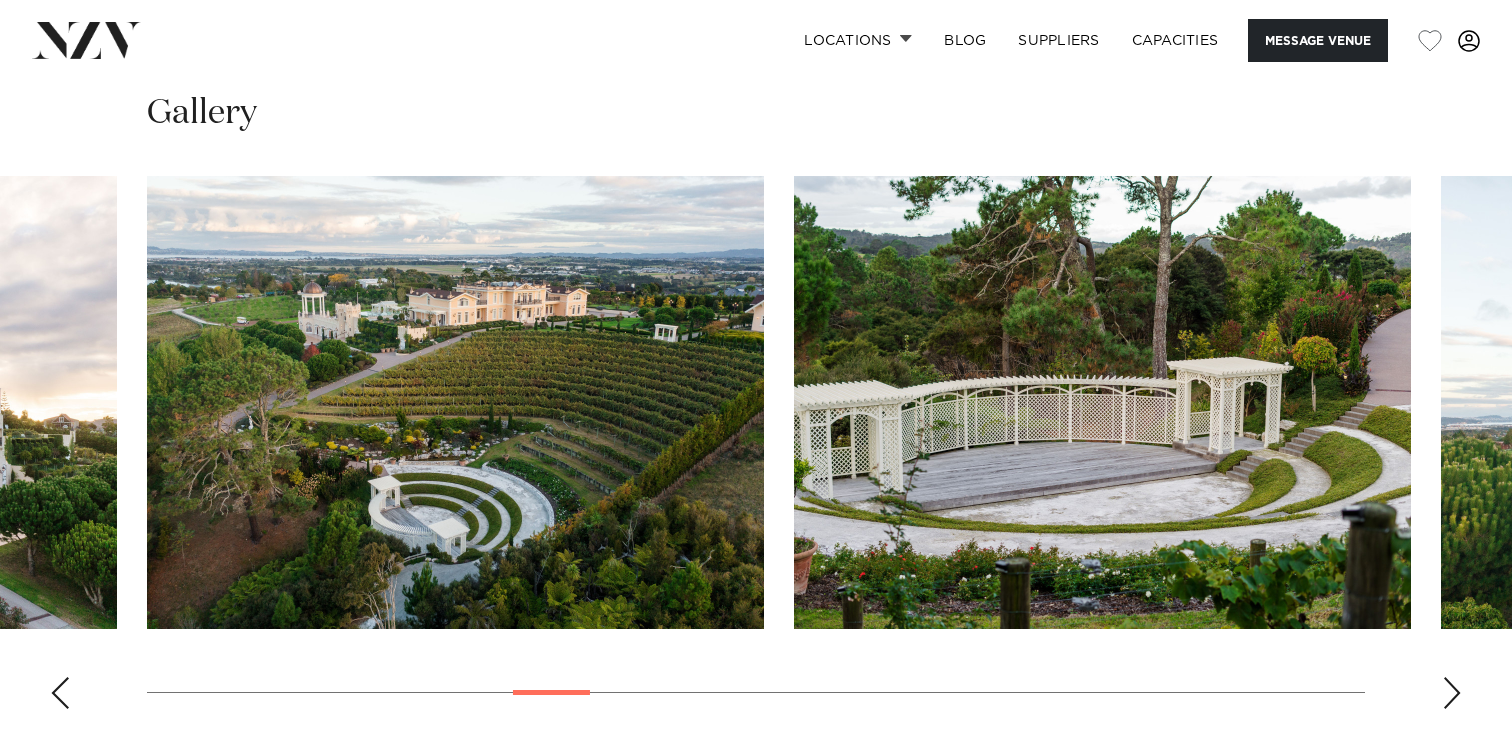 click at bounding box center (1452, 693) 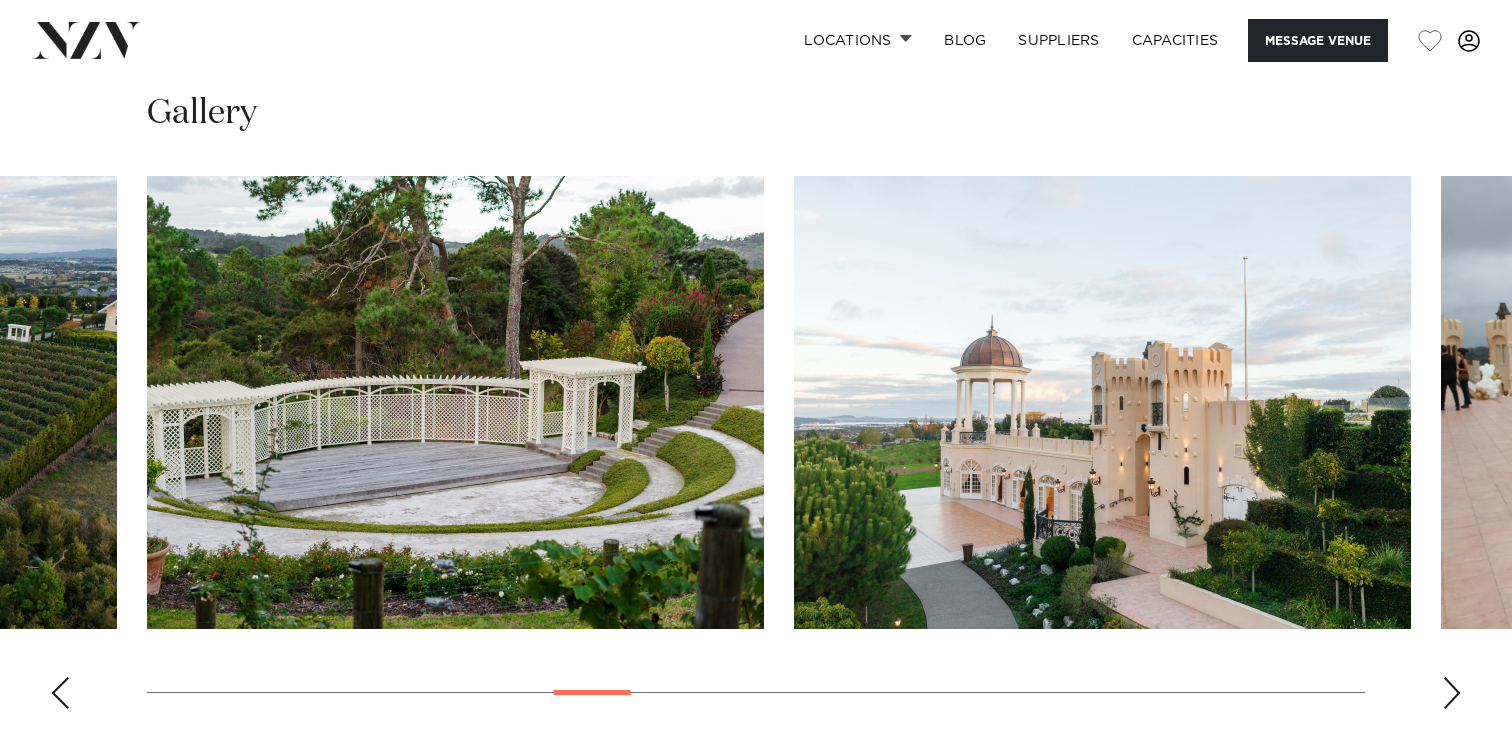 click at bounding box center [1452, 693] 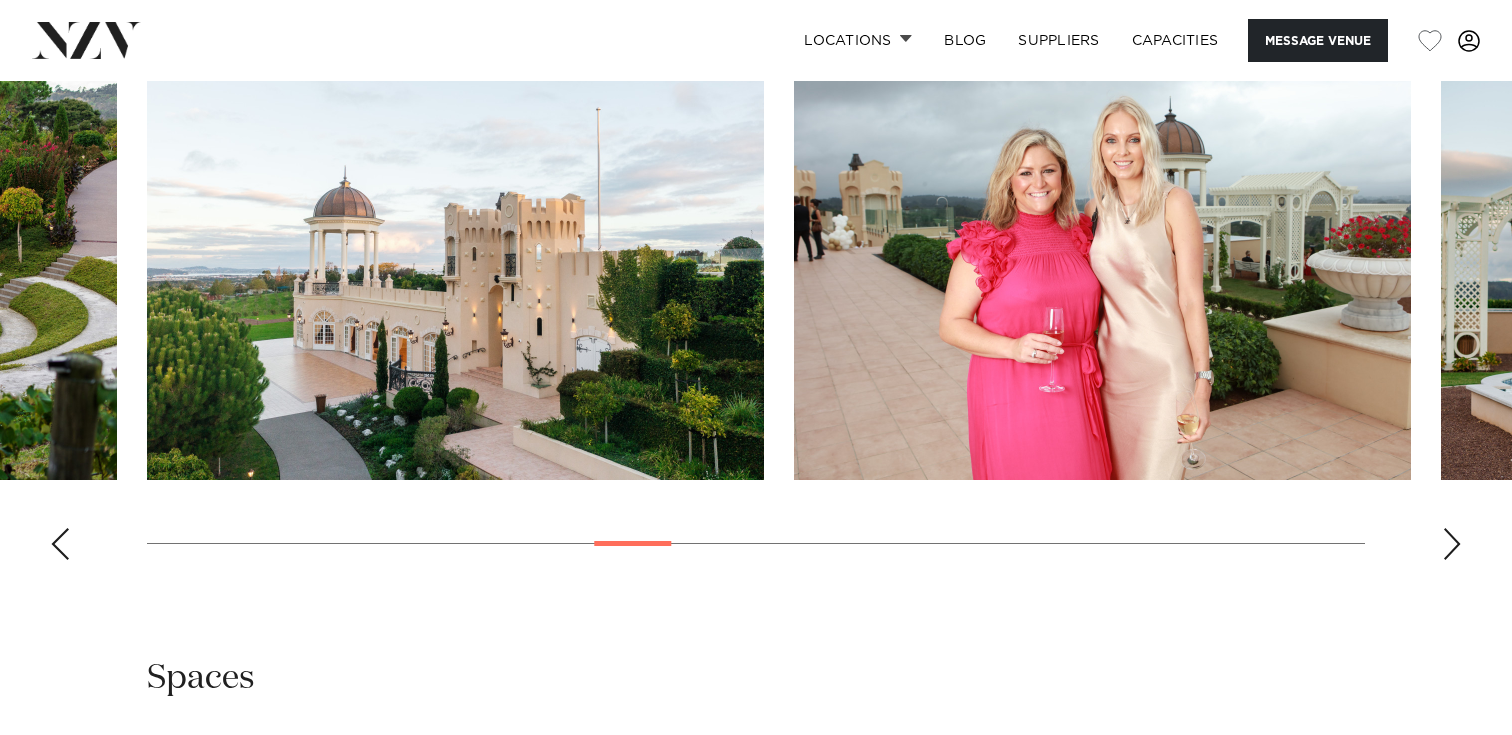 scroll, scrollTop: 1974, scrollLeft: 0, axis: vertical 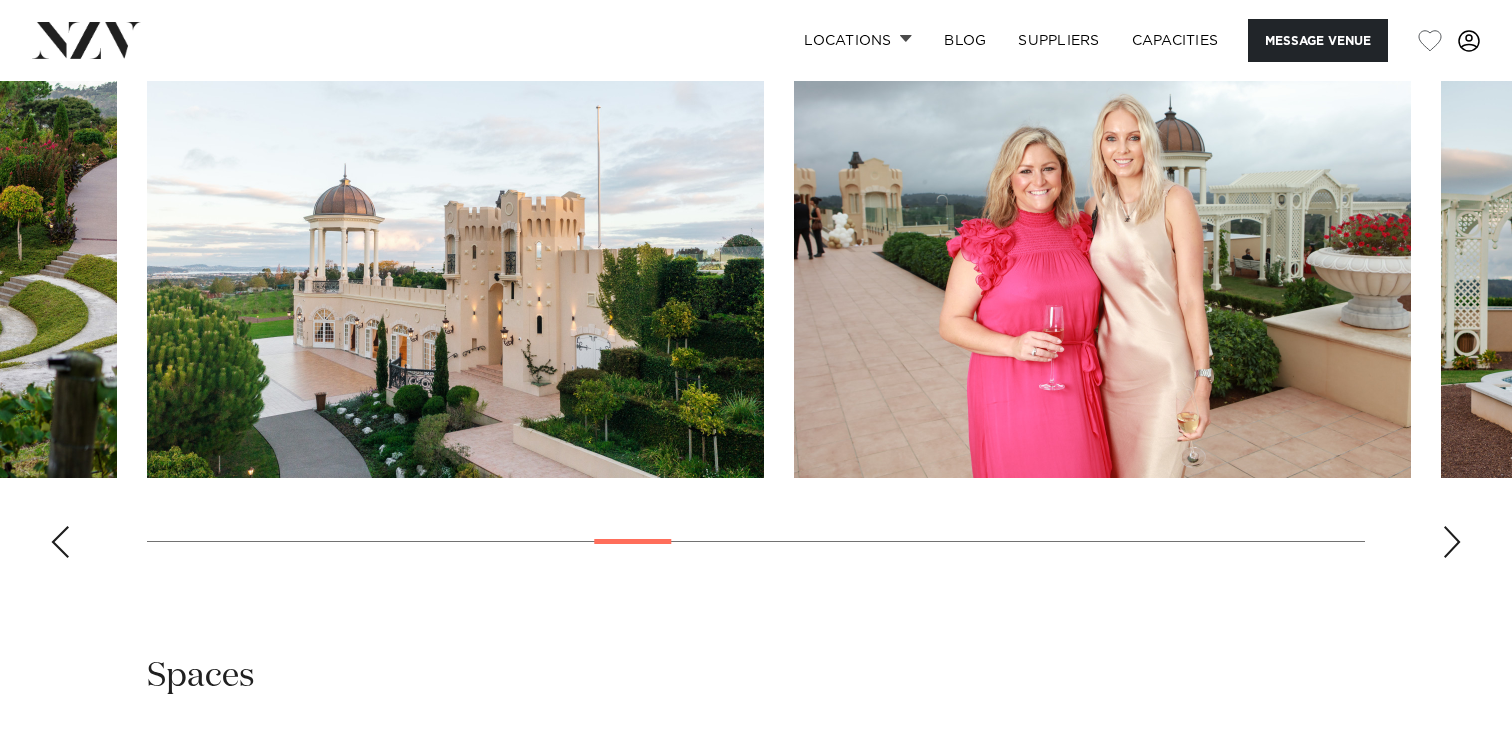 click at bounding box center (1452, 542) 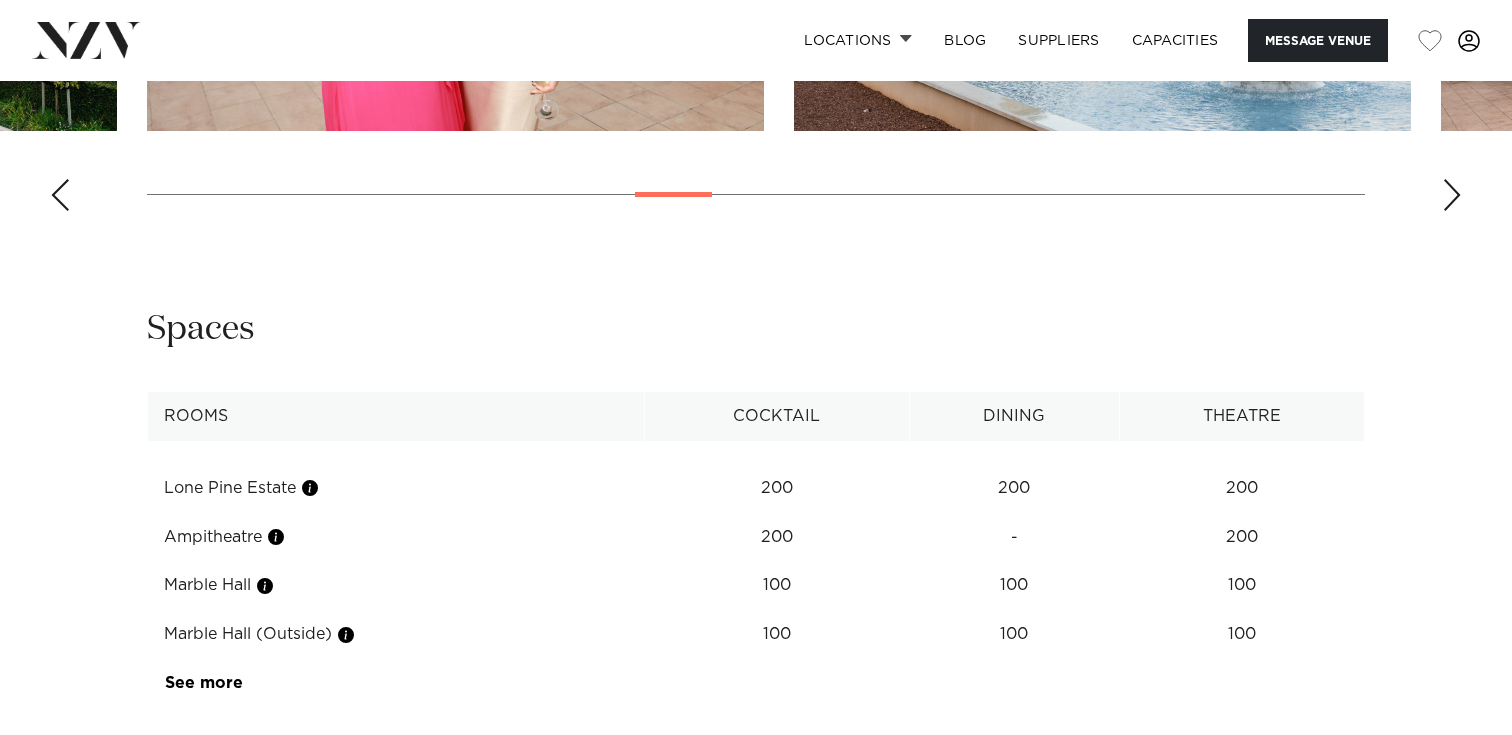 scroll, scrollTop: 2325, scrollLeft: 0, axis: vertical 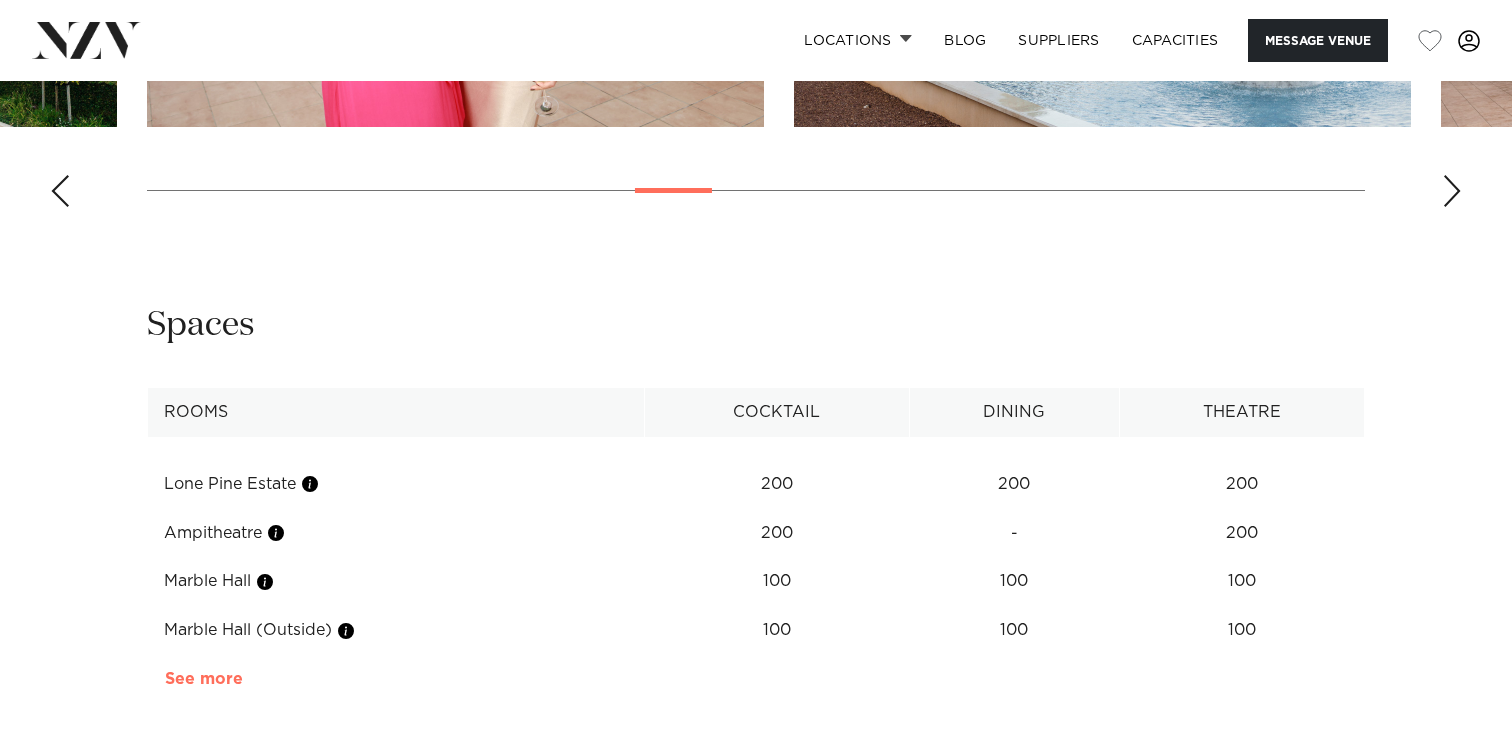 click on "See more" at bounding box center [243, 679] 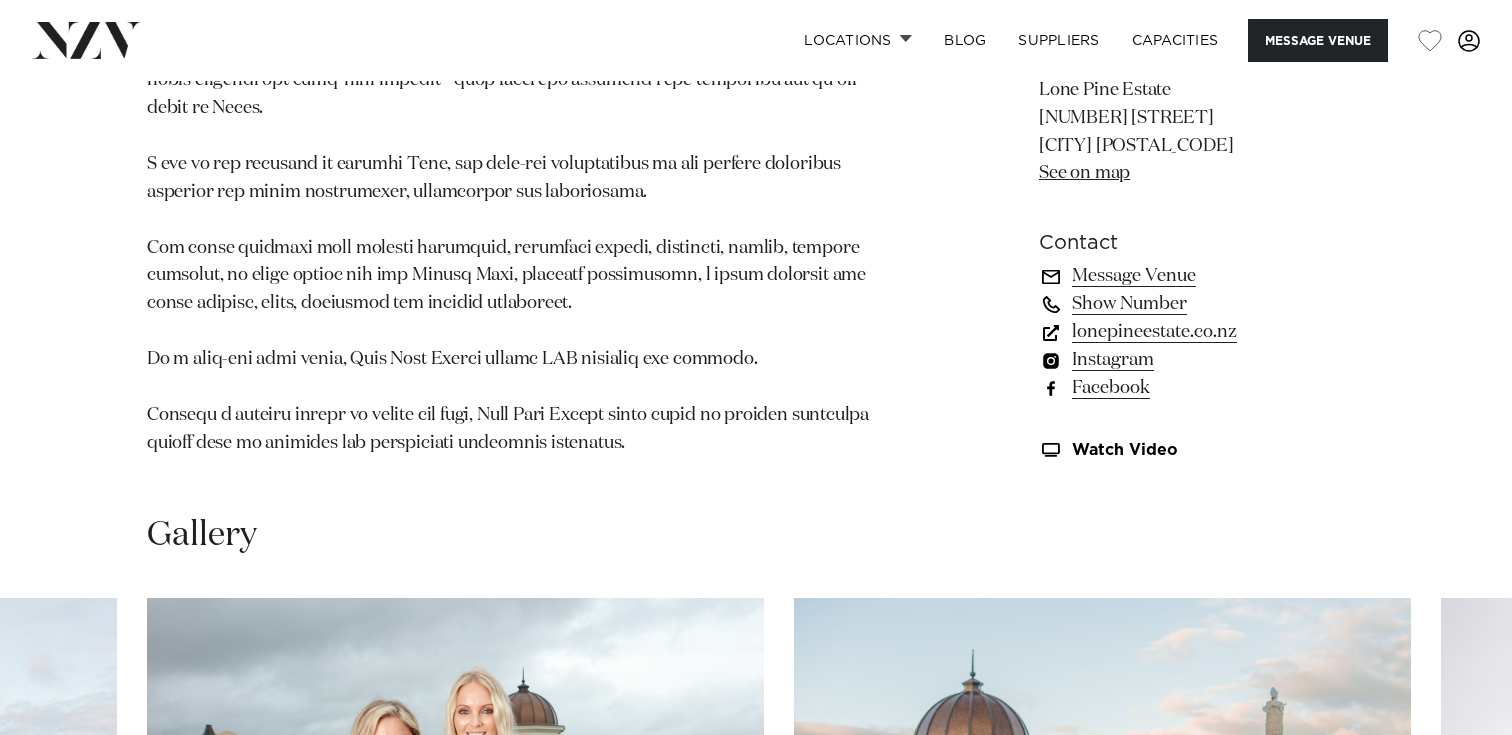 scroll, scrollTop: 1399, scrollLeft: 0, axis: vertical 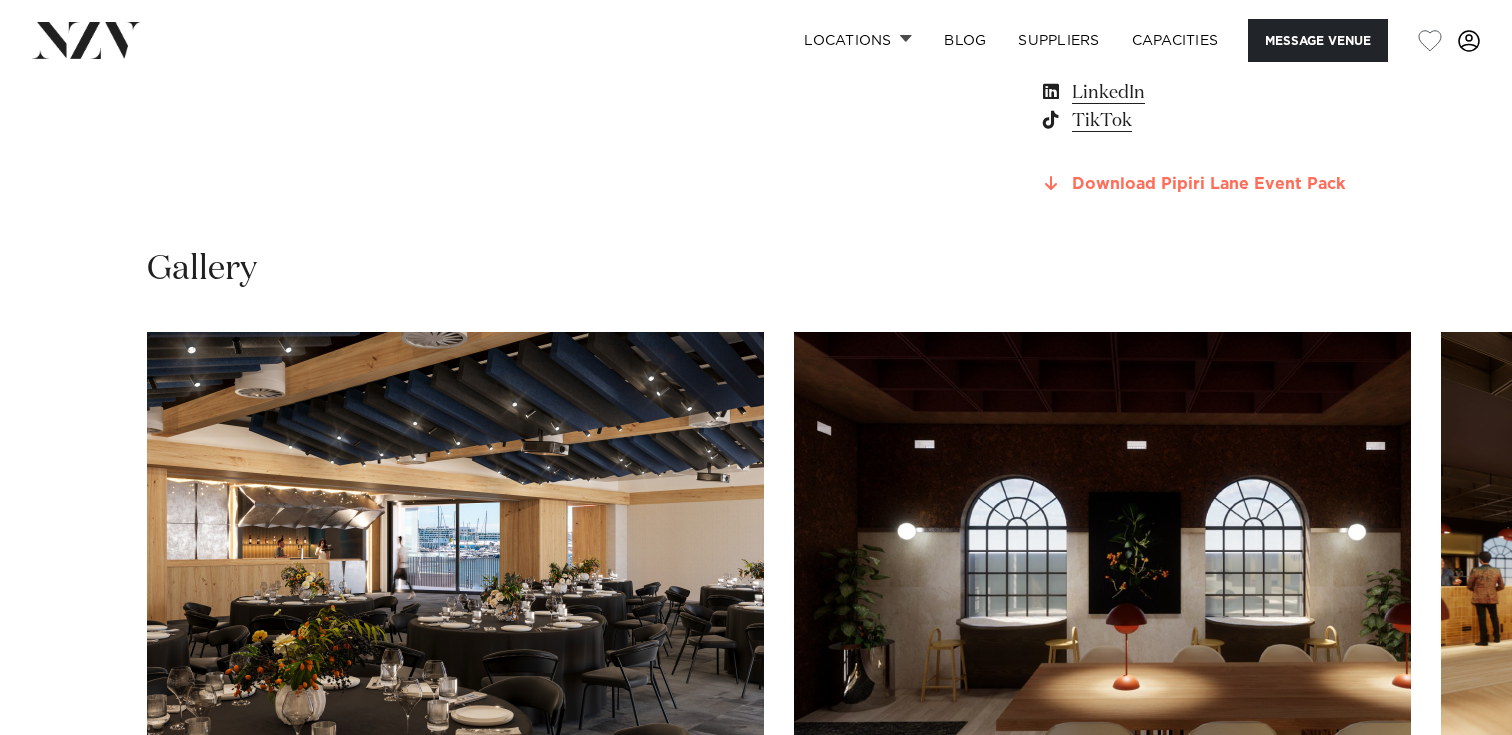 click on "Download Pipiri Lane Event Pack" at bounding box center (1202, 184) 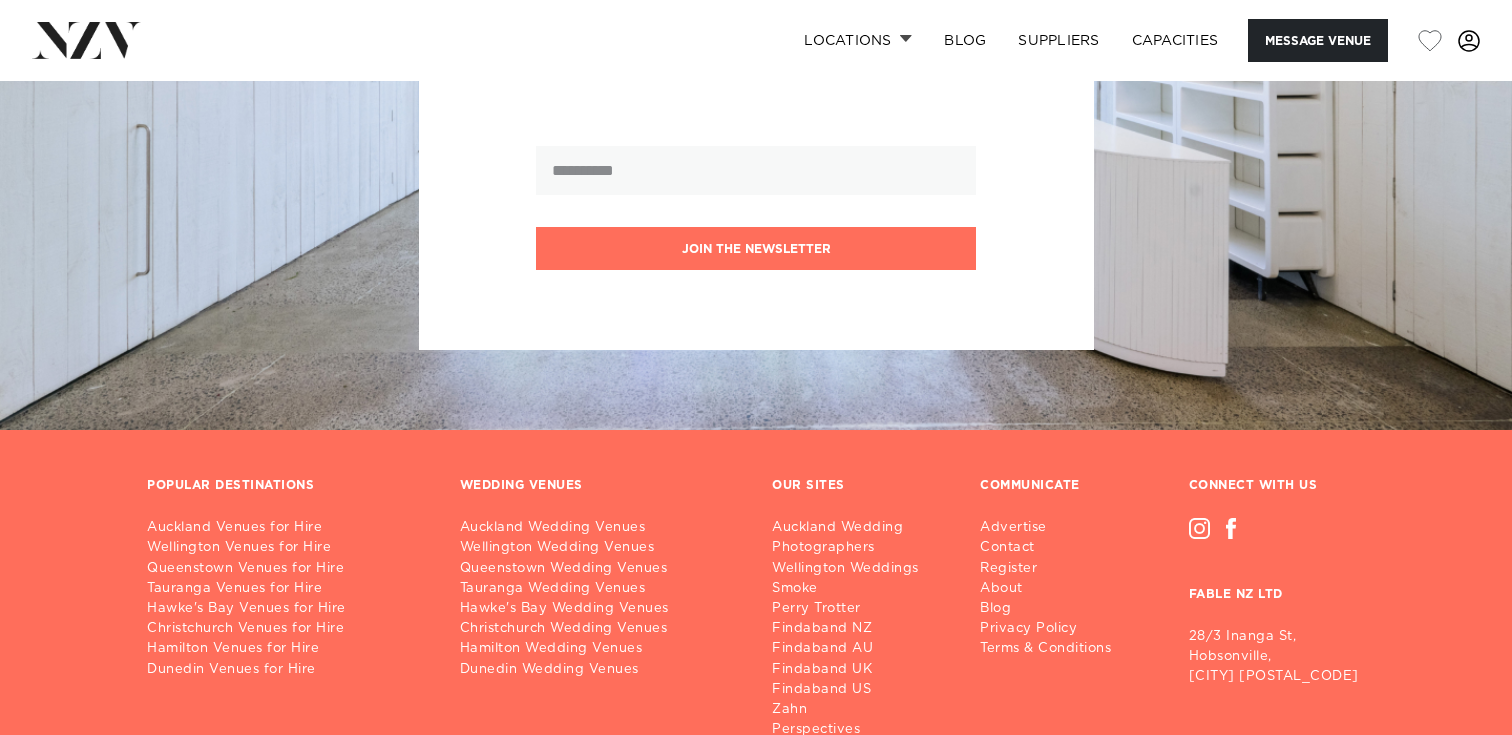 scroll, scrollTop: 4566, scrollLeft: 0, axis: vertical 